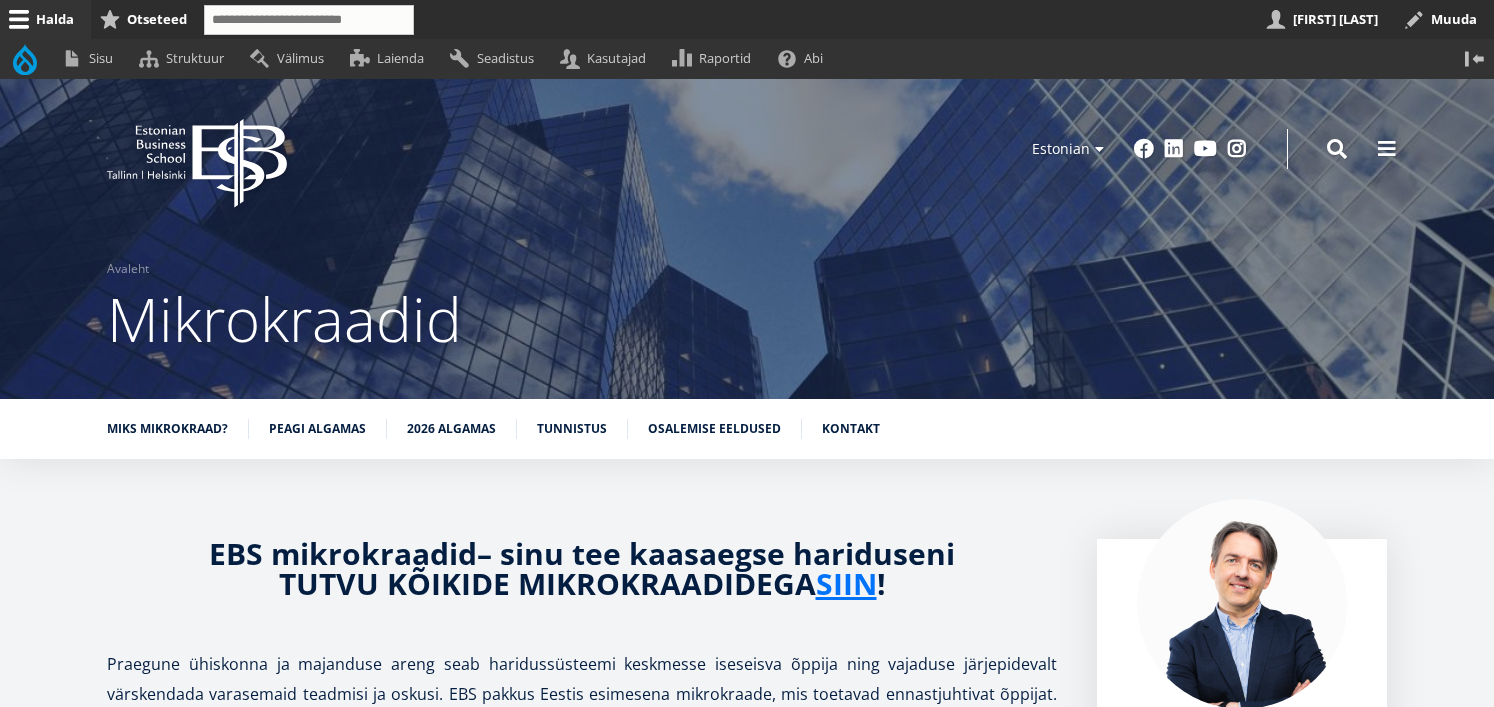 scroll, scrollTop: 0, scrollLeft: 0, axis: both 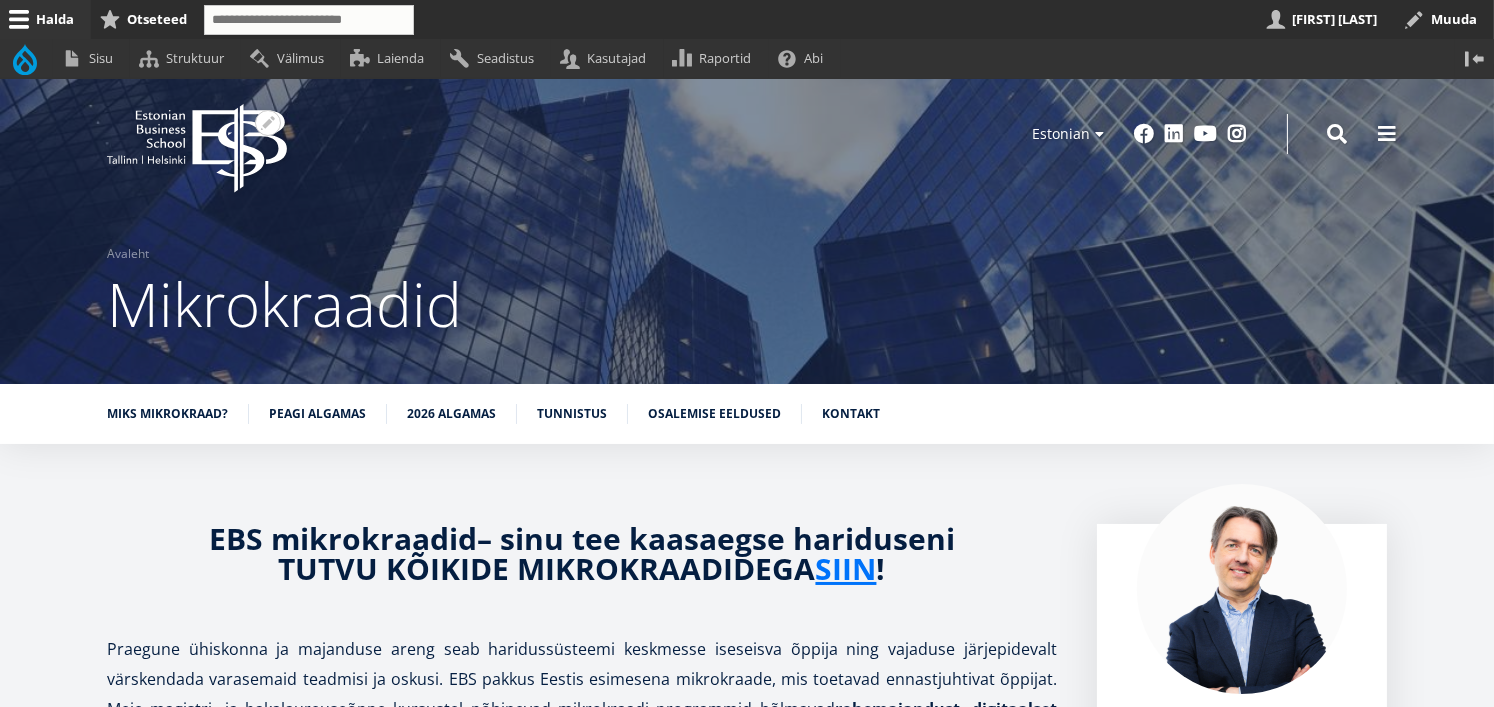 click at bounding box center [239, 148] 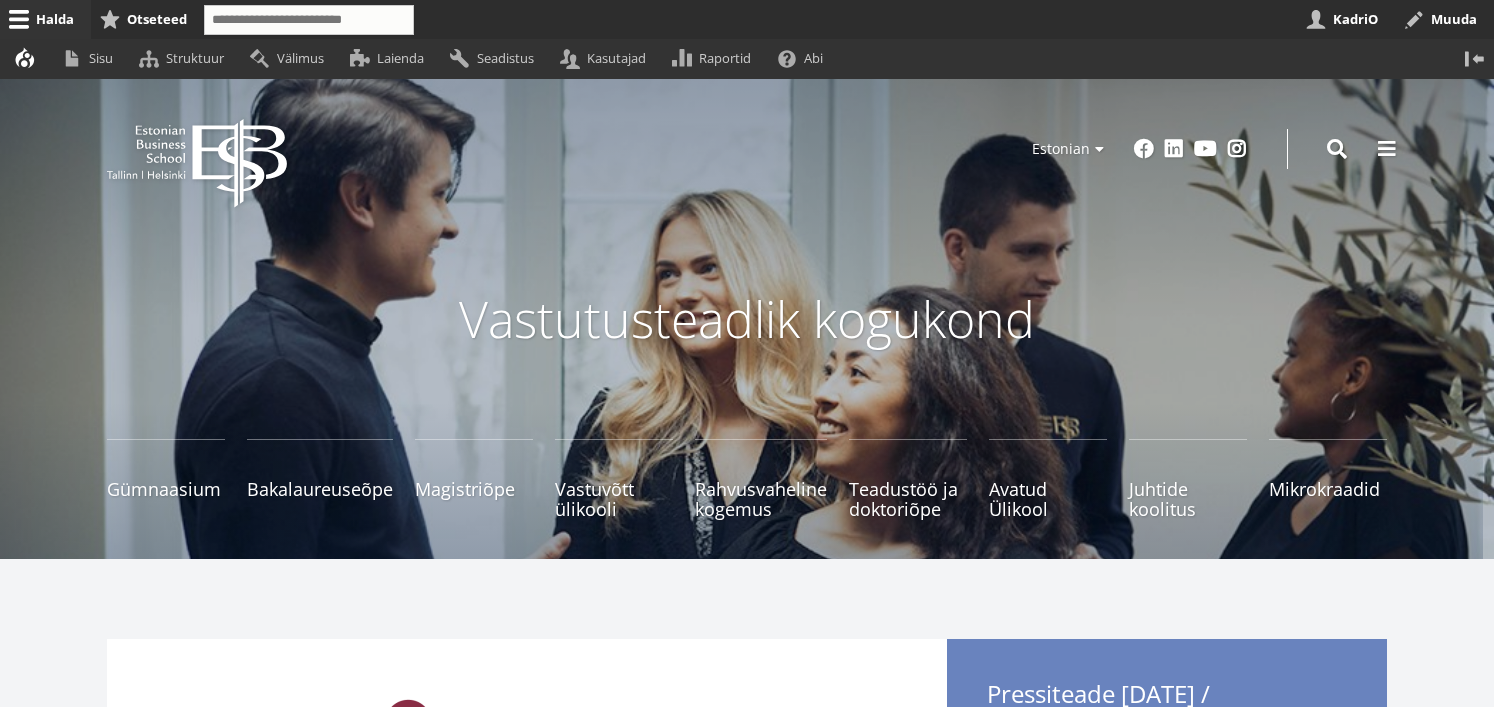 scroll, scrollTop: 0, scrollLeft: 0, axis: both 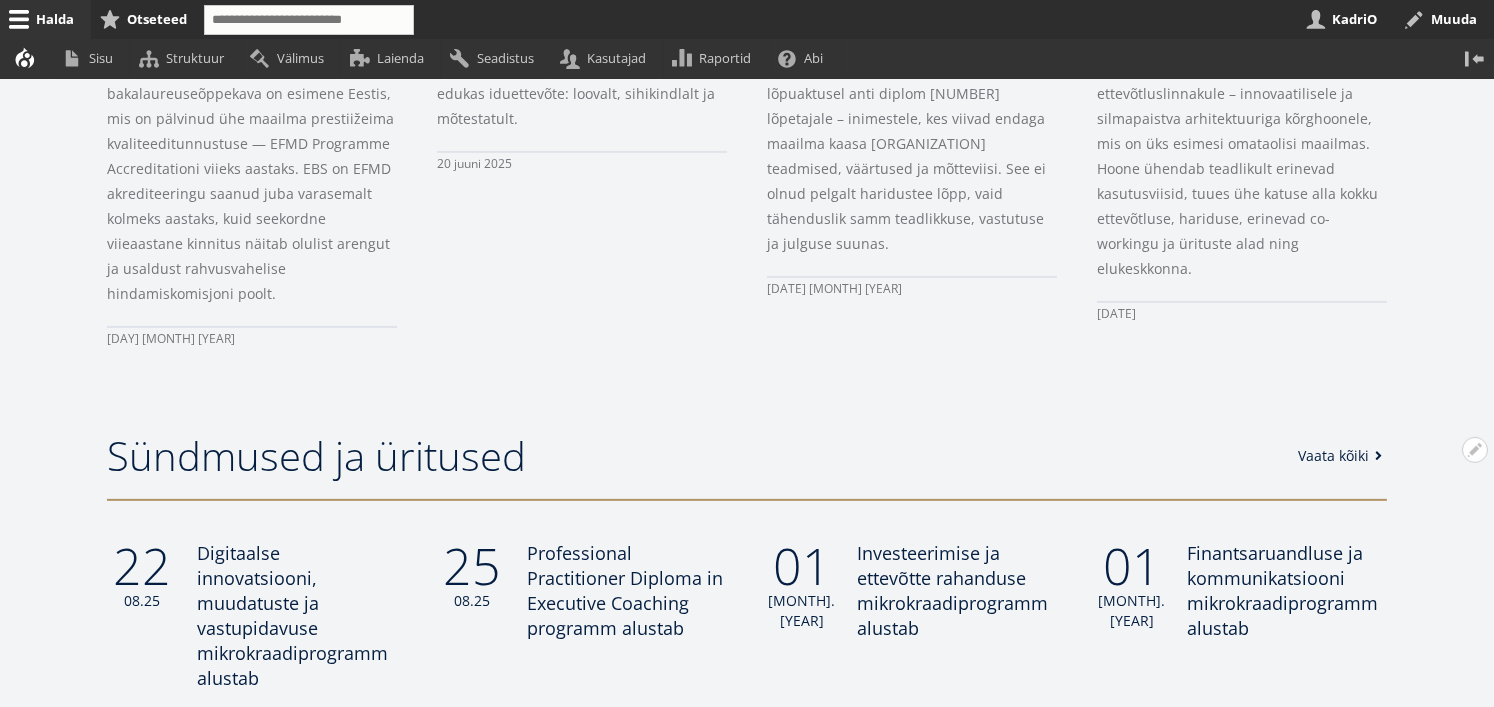click on "Vaata kõiki" at bounding box center [1343, 456] 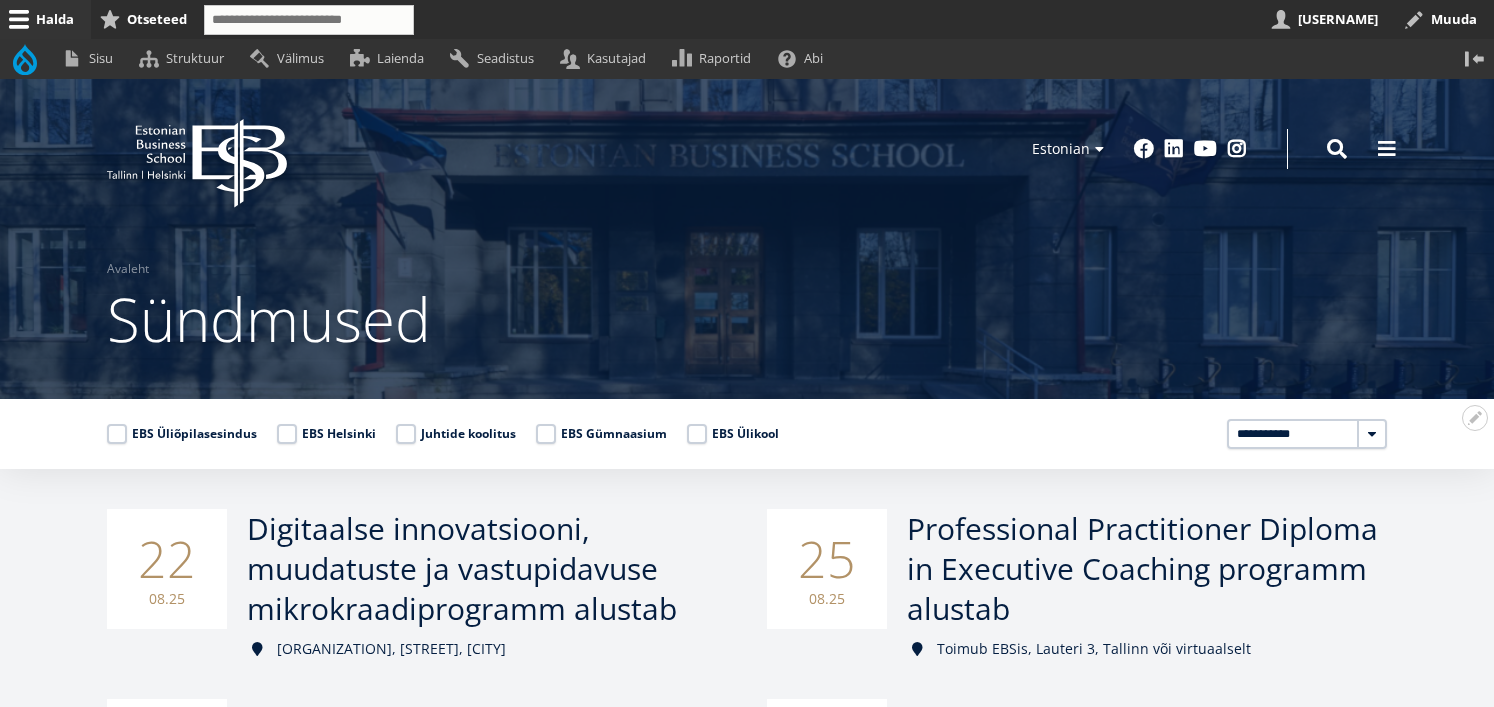 scroll, scrollTop: 0, scrollLeft: 0, axis: both 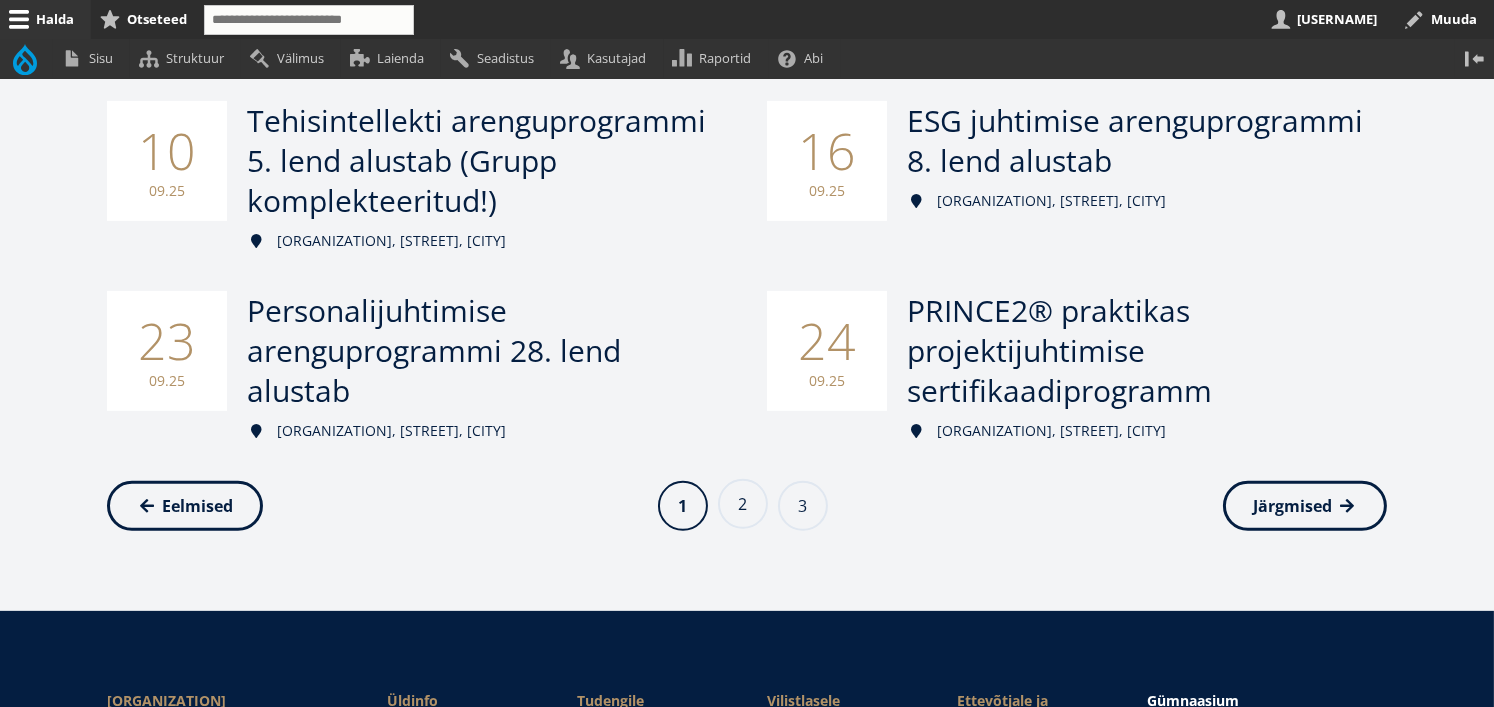 click on "Page
2" at bounding box center (743, 504) 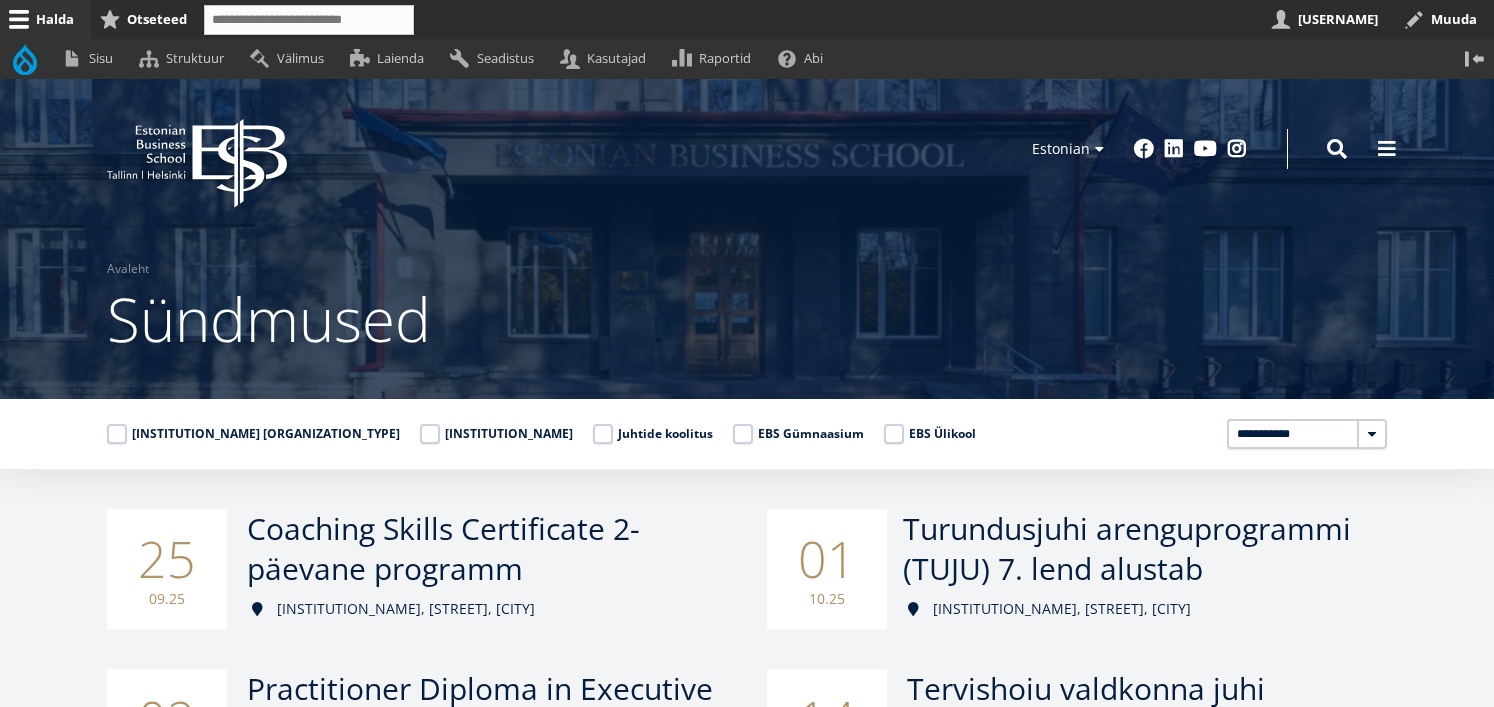 scroll, scrollTop: 0, scrollLeft: 0, axis: both 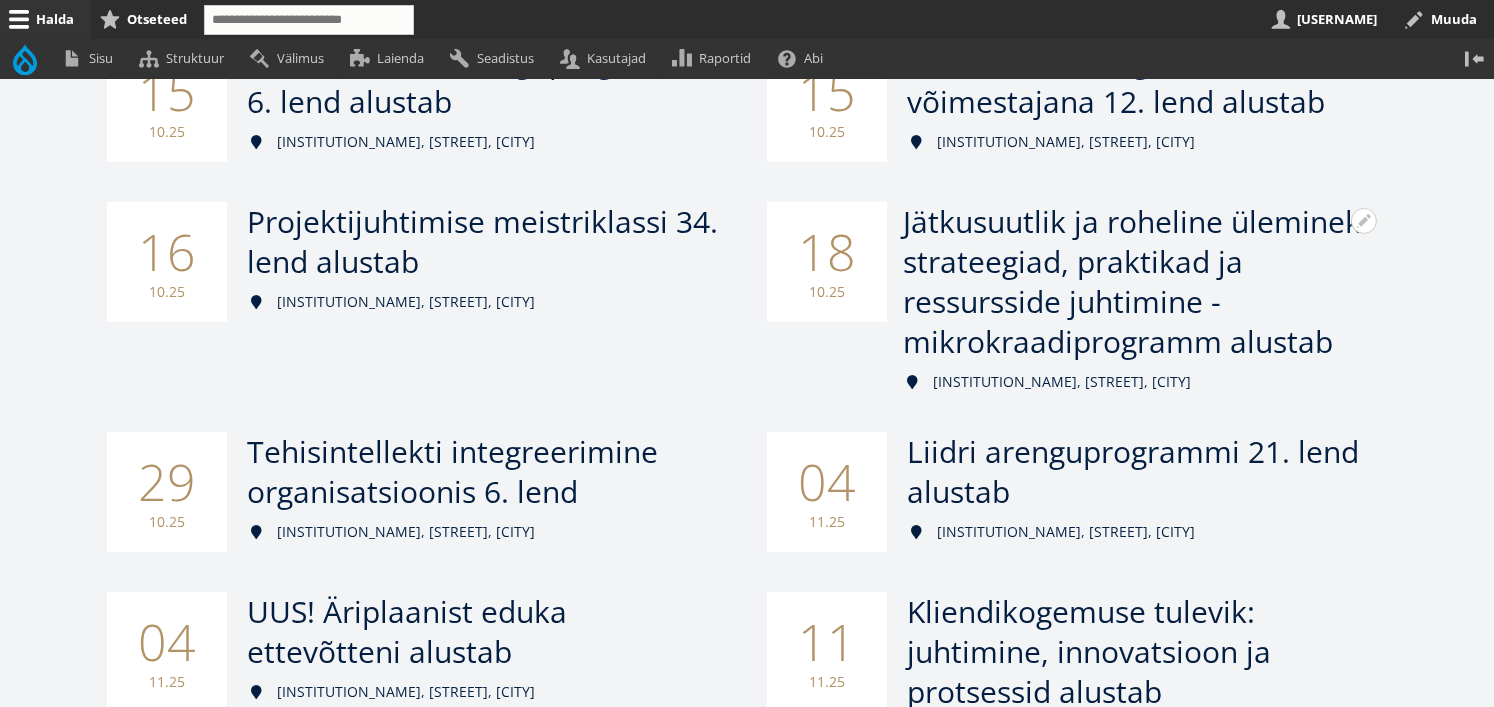 click on "Jätkusuutlik ja roheline üleminek: strateegiad, praktikad ja ressursside juhtimine - mikrokraadiprogramm alustab" at bounding box center [1136, 281] 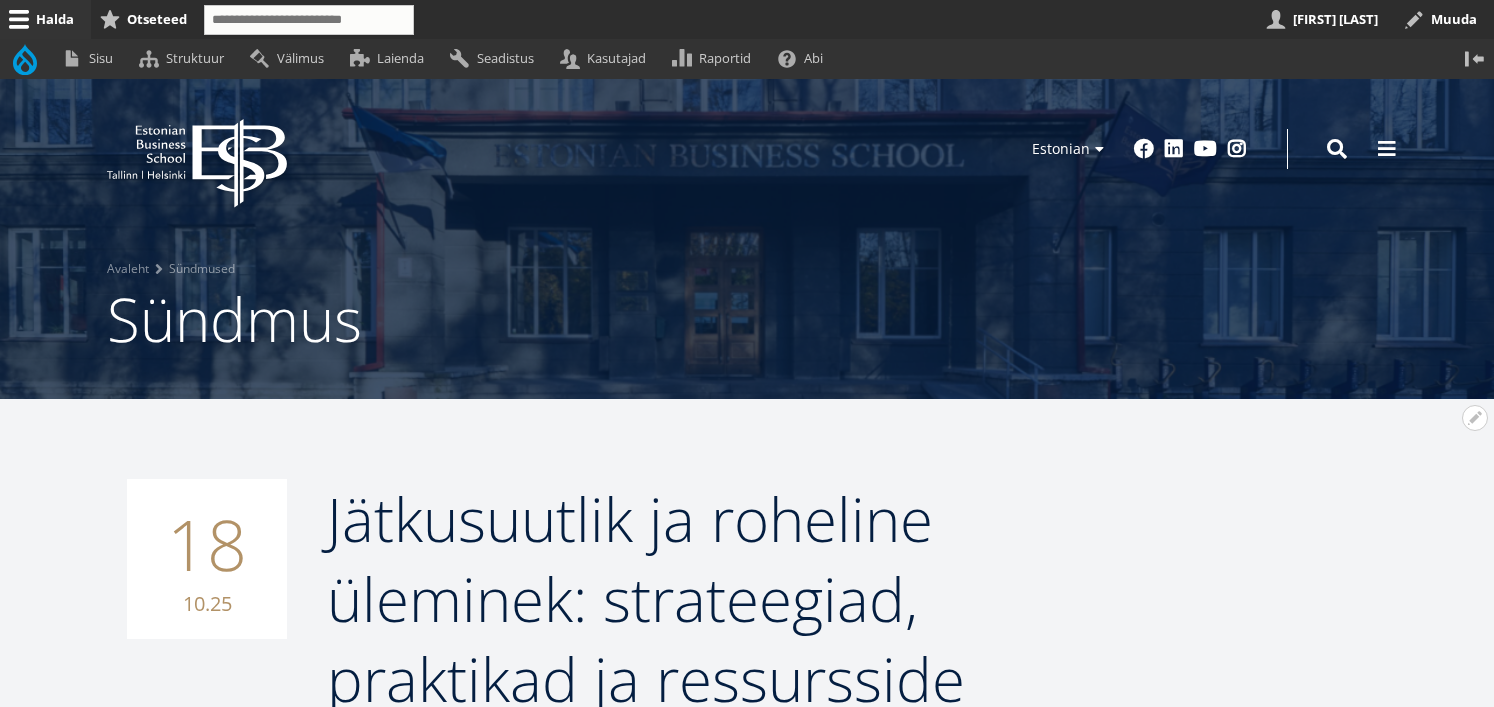 scroll, scrollTop: 0, scrollLeft: 0, axis: both 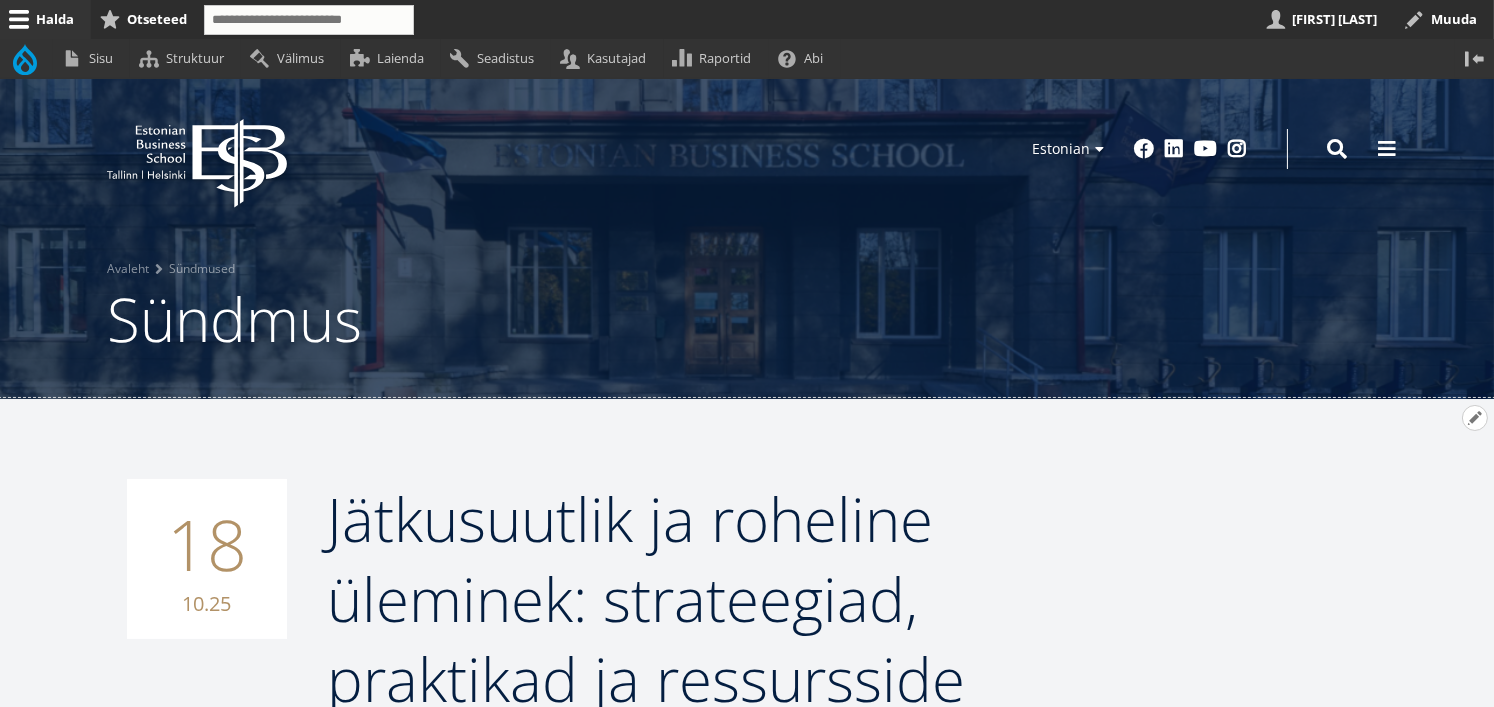click on "Avatud Jätkusuutlik ja roheline üleminek: strateegiad, praktikad ja ressursside juhtimine - mikrokraadiprogramm alustab seaded" at bounding box center [1475, 418] 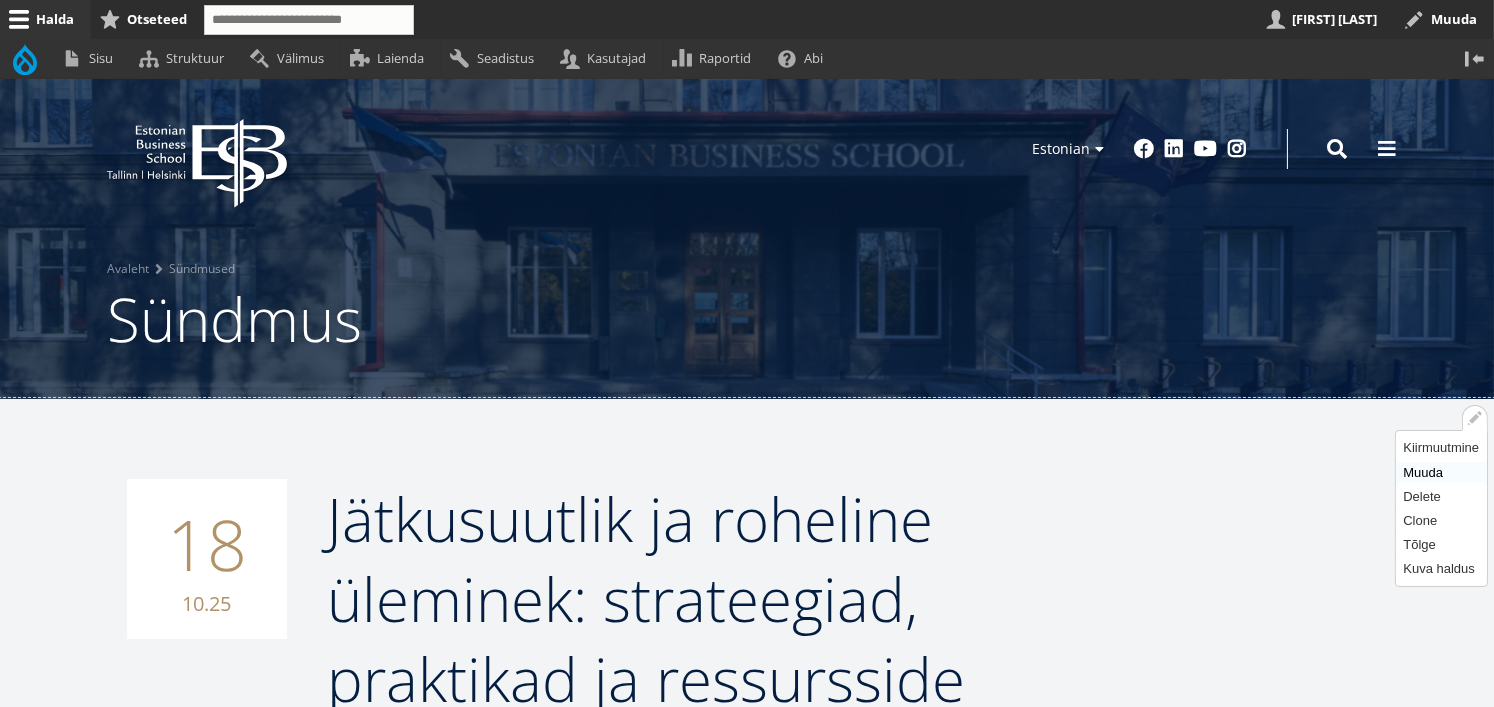 click on "Muuda" at bounding box center [1441, 472] 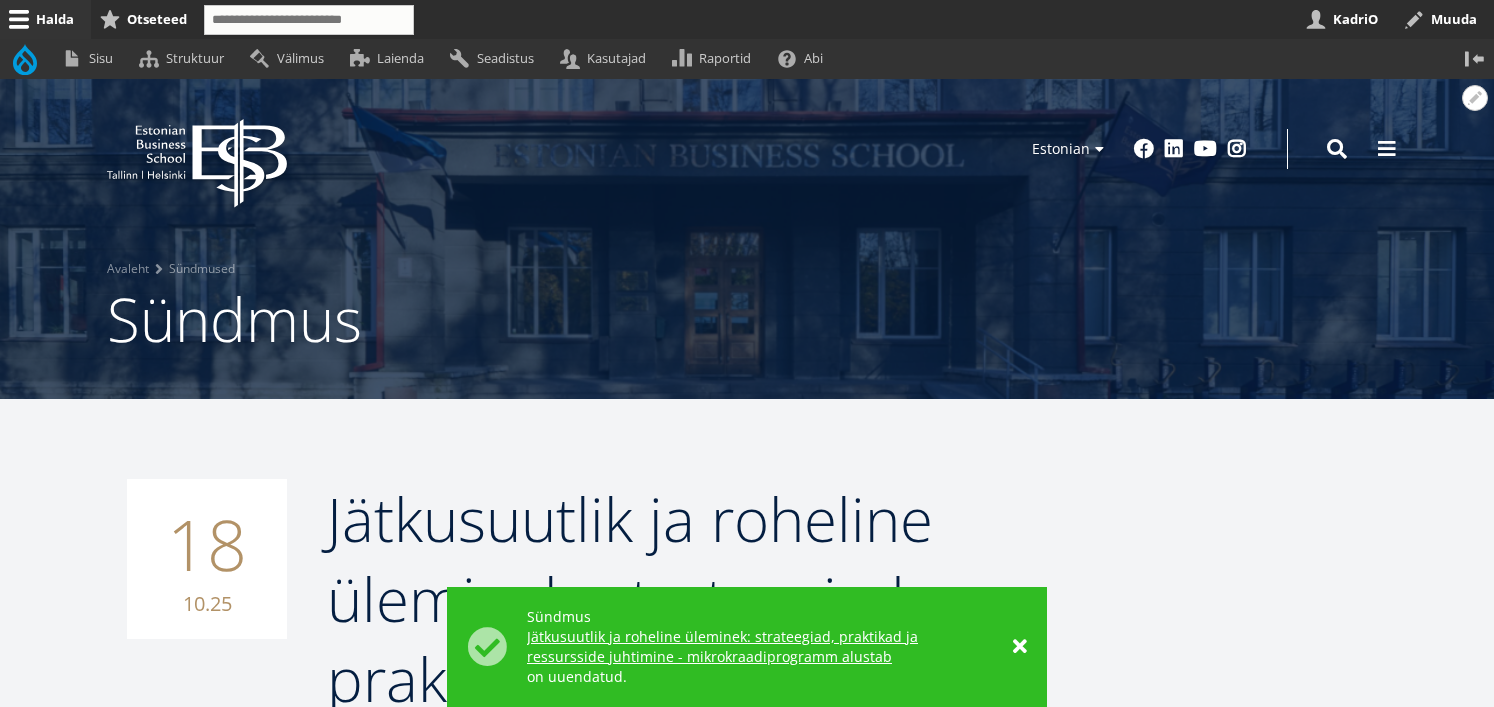 scroll, scrollTop: 0, scrollLeft: 0, axis: both 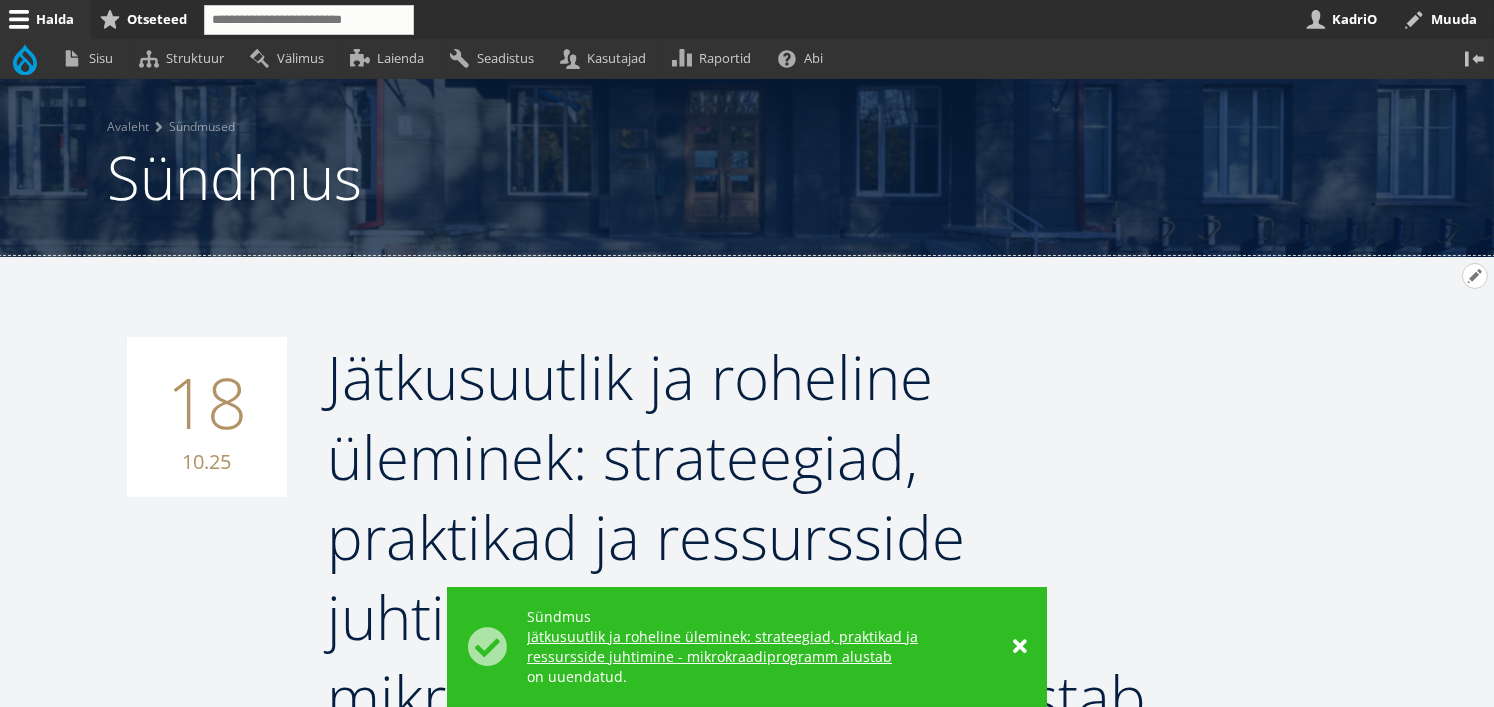 click on "Avatud Jätkusuutlik ja roheline üleminek: strateegiad, praktikad ja ressursside juhtimine - mikrokraadiprogramm alustab seaded" at bounding box center (1475, 276) 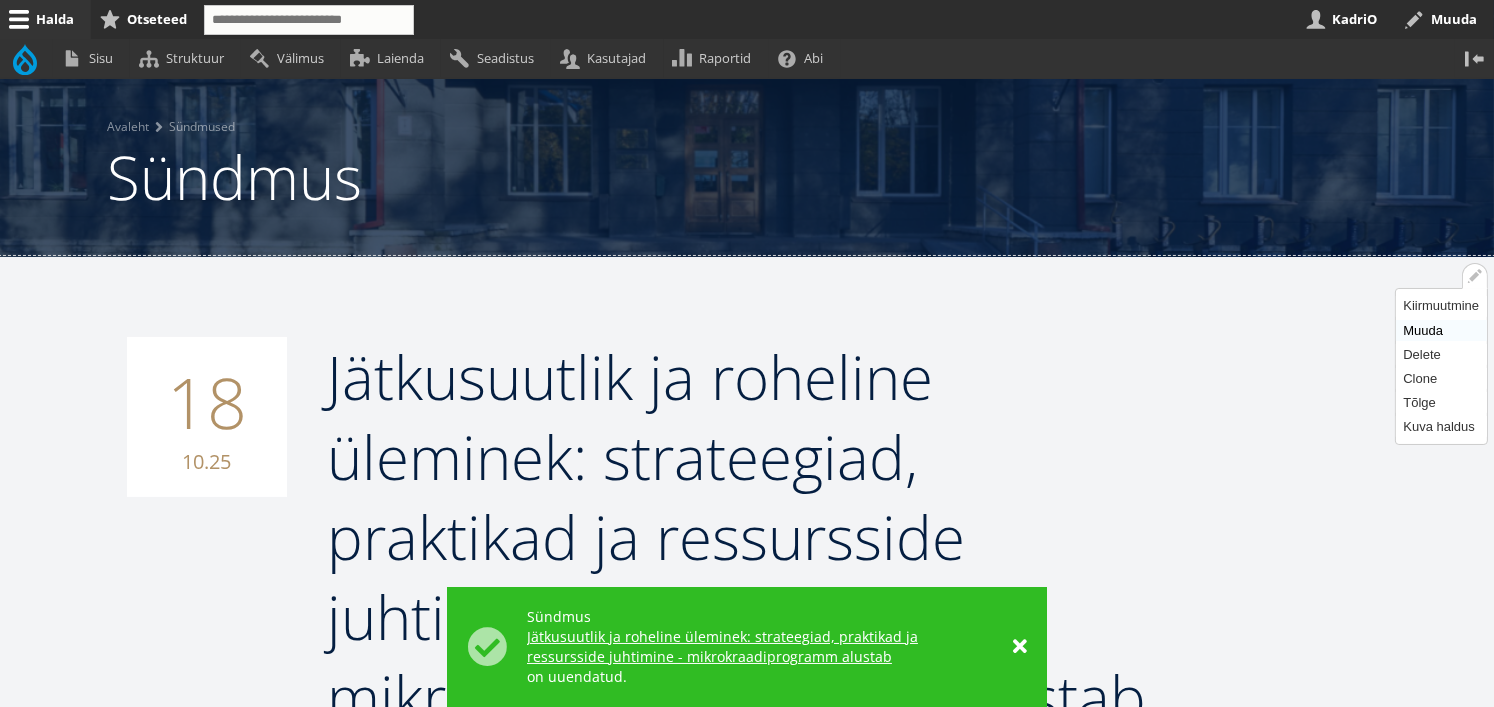 click on "Muuda" at bounding box center [1441, 330] 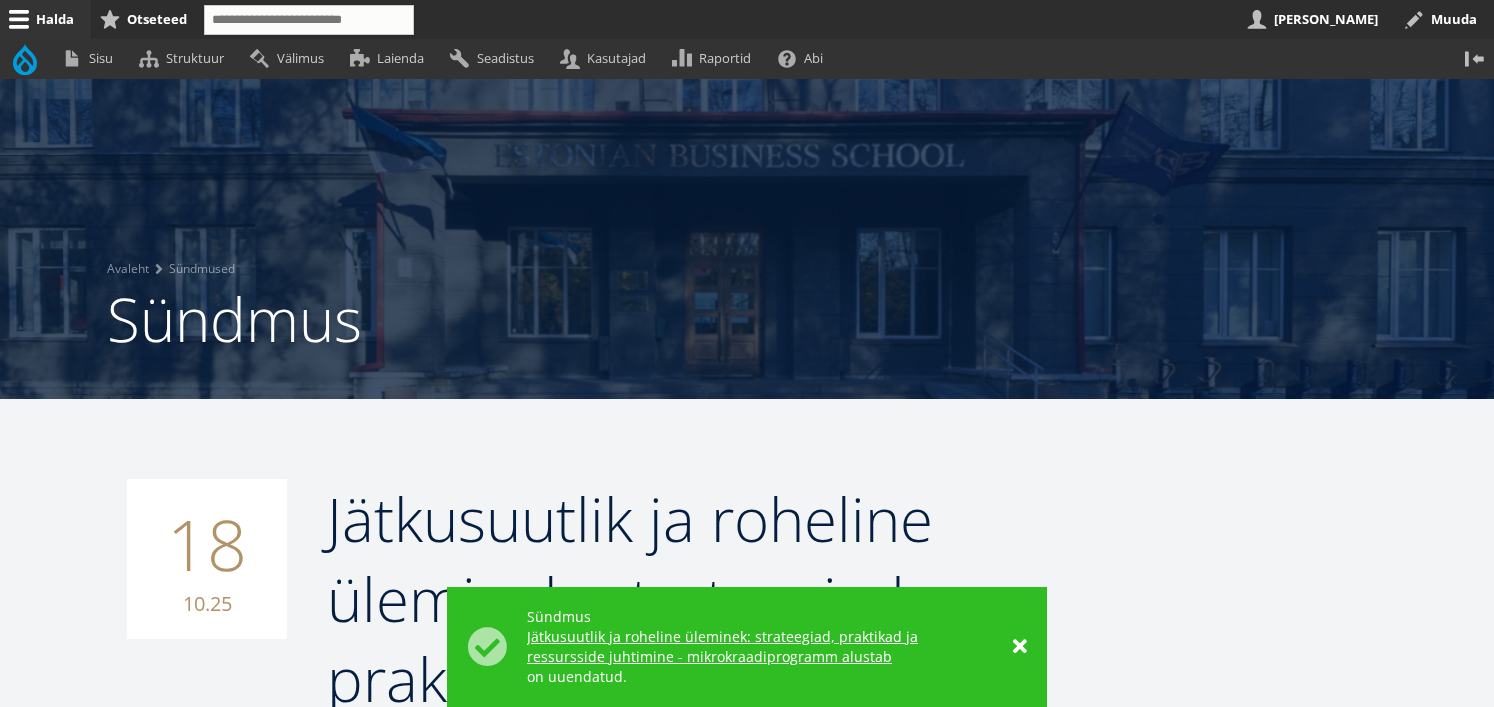 scroll, scrollTop: 1300, scrollLeft: 0, axis: vertical 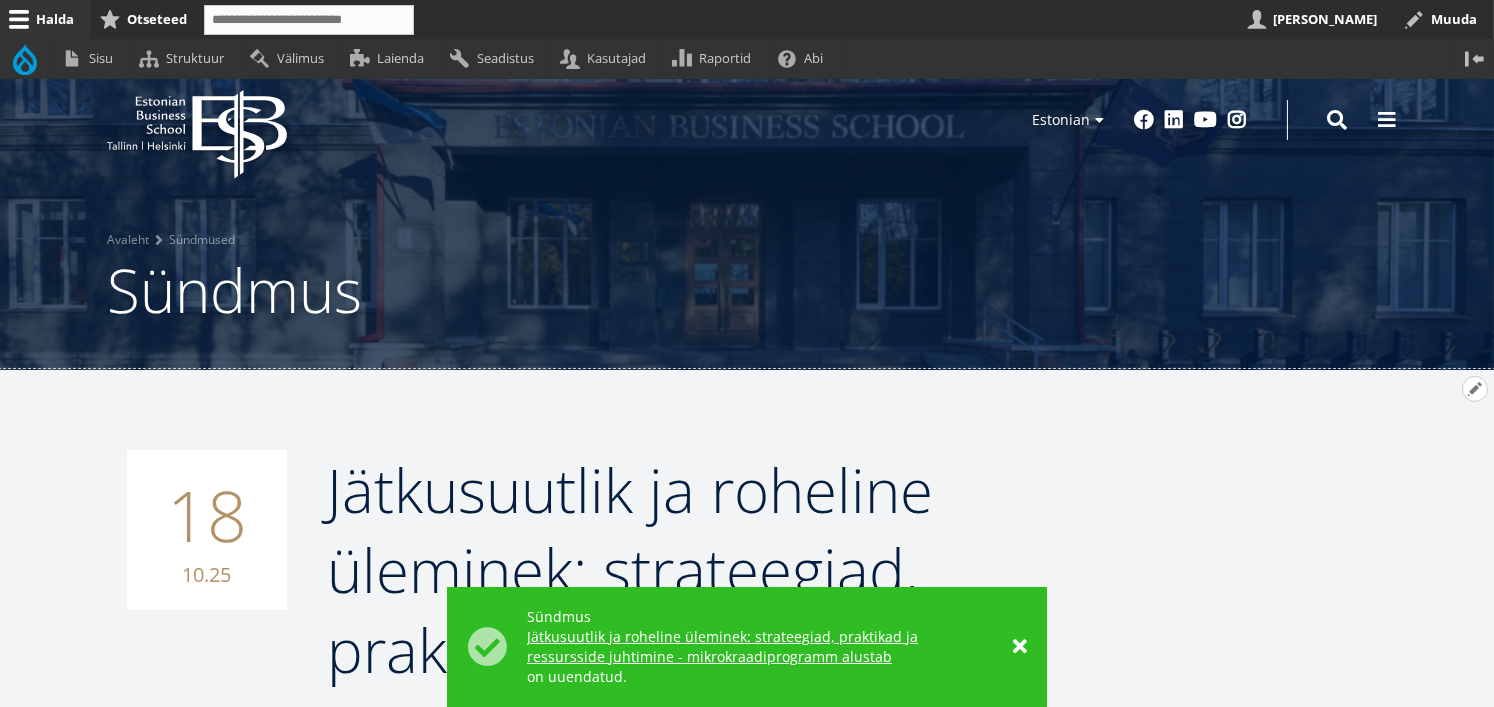 click on "Avatud Jätkusuutlik ja roheline üleminek: strateegiad, praktikad ja ressursside juhtimine - mikrokraadiprogramm alustab seaded" at bounding box center (1475, 389) 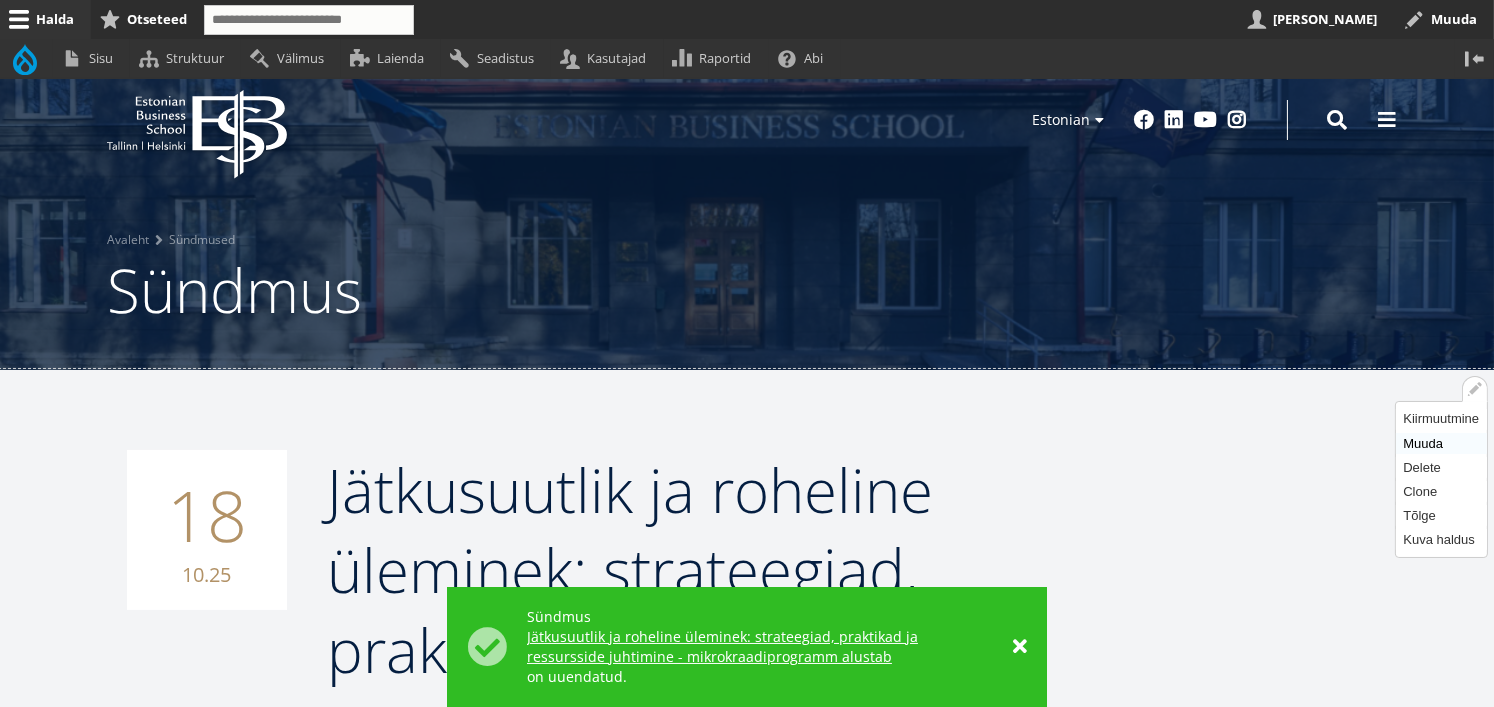 click on "Muuda" at bounding box center (1441, 443) 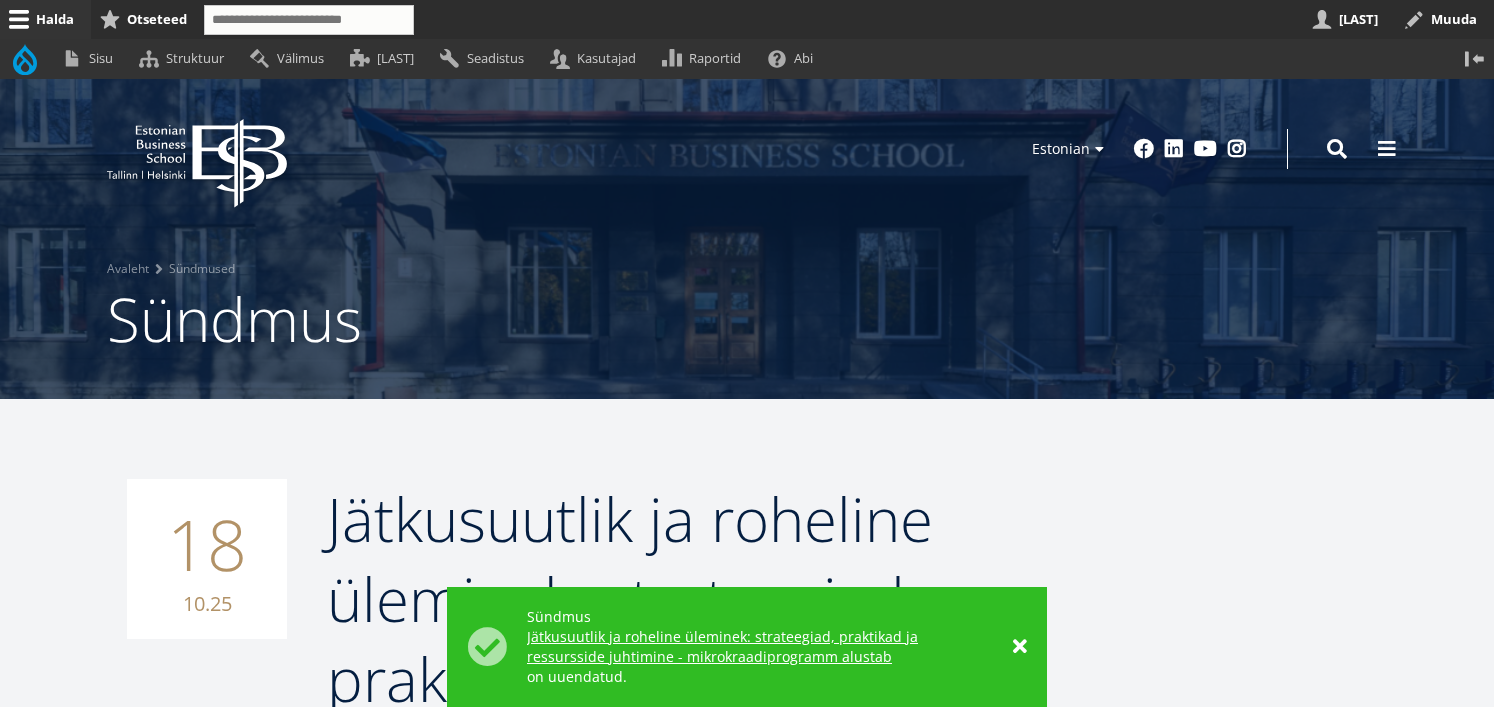 scroll, scrollTop: 0, scrollLeft: 0, axis: both 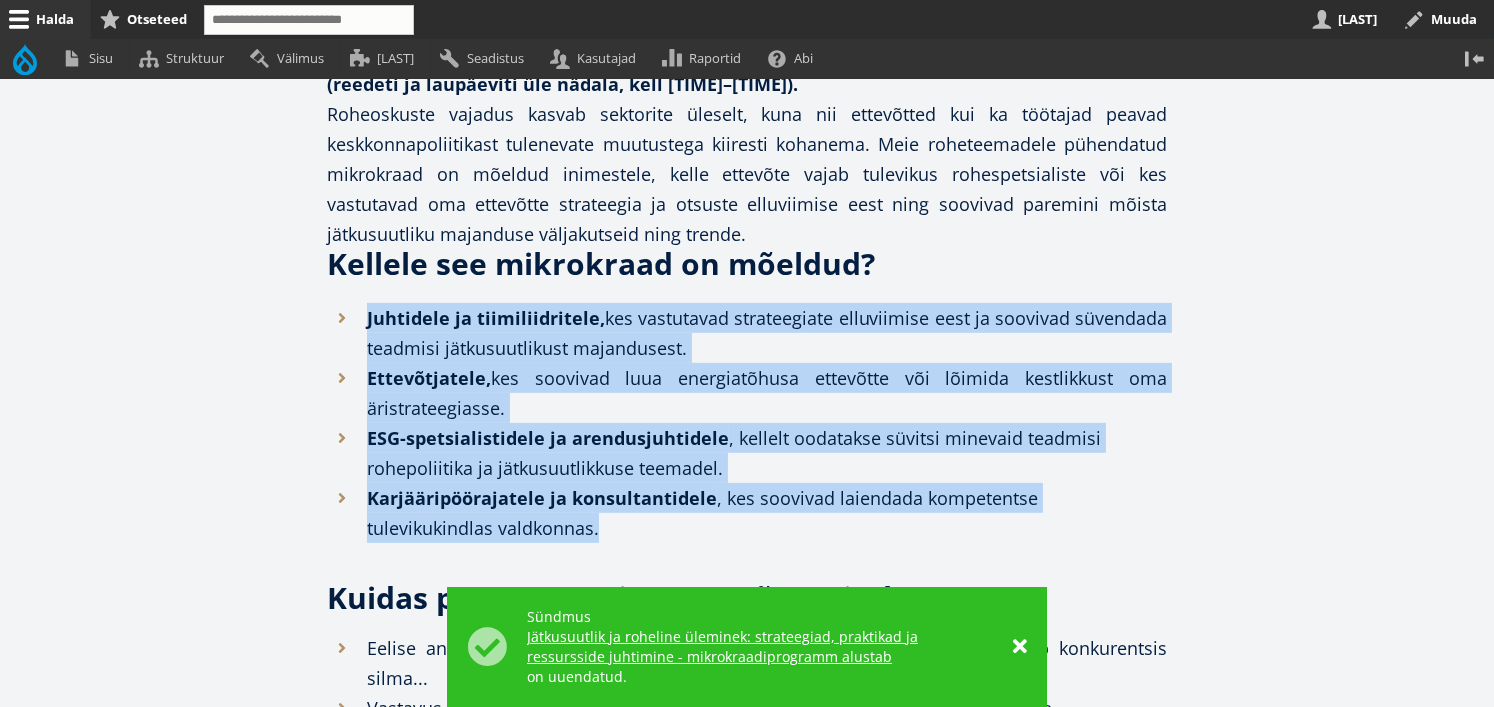 drag, startPoint x: 510, startPoint y: 522, endPoint x: 336, endPoint y: 309, distance: 275.03635 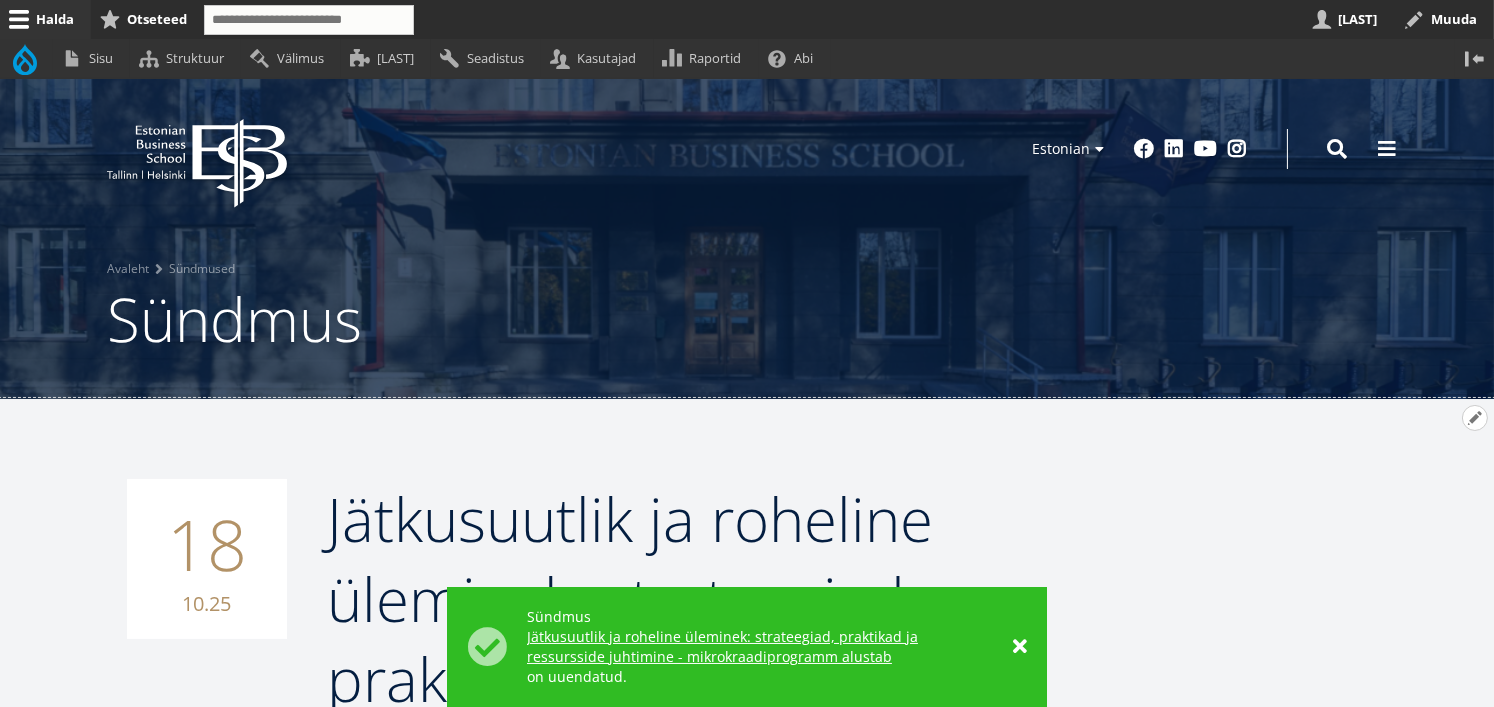 scroll, scrollTop: 0, scrollLeft: 0, axis: both 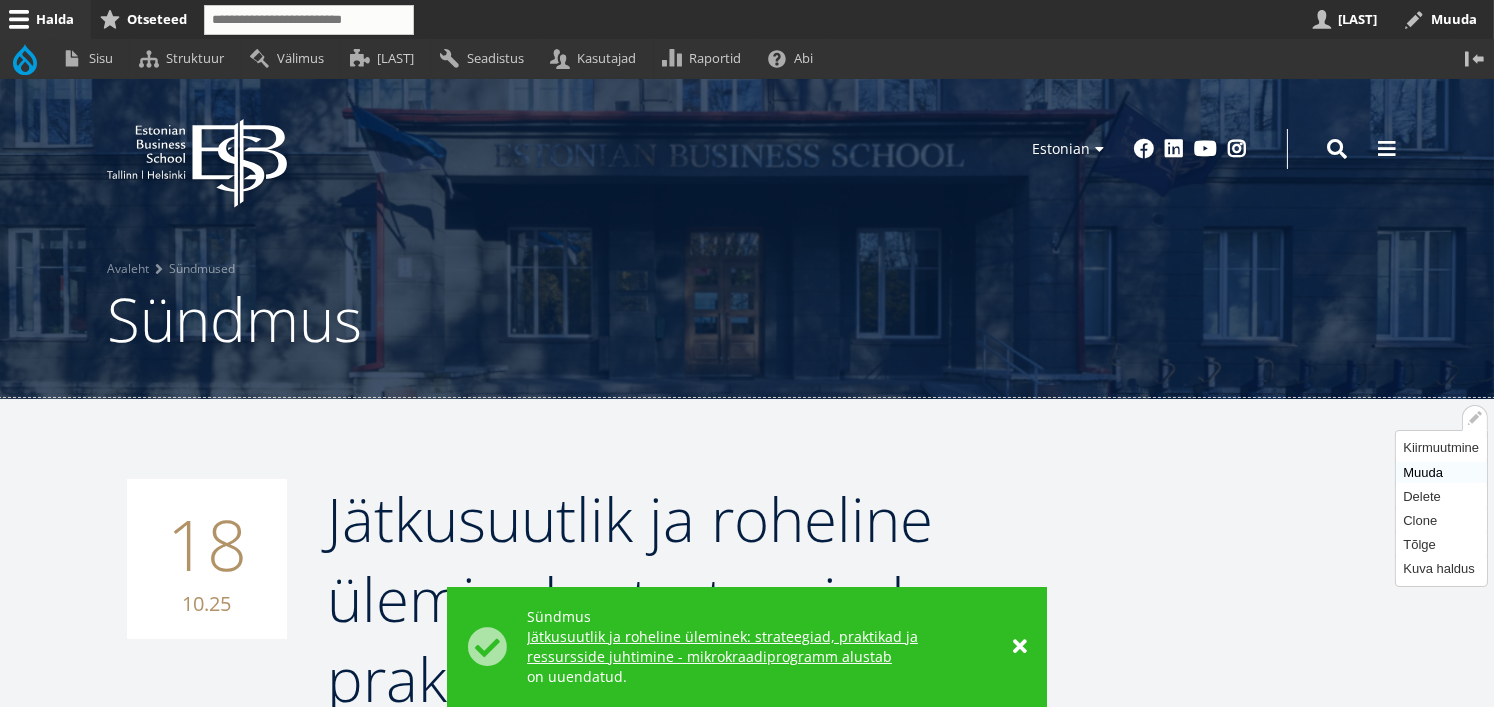click on "Muuda" at bounding box center [1441, 472] 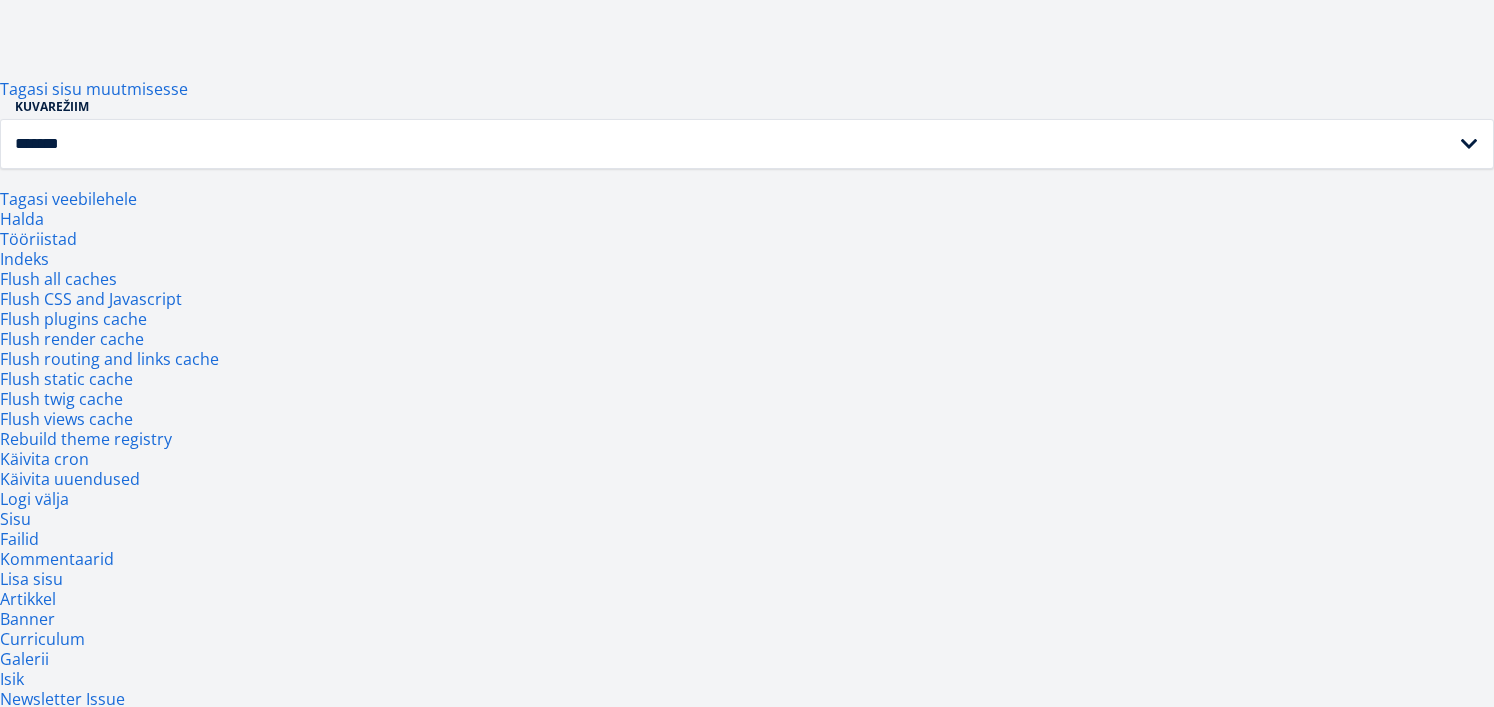 scroll, scrollTop: 250, scrollLeft: 0, axis: vertical 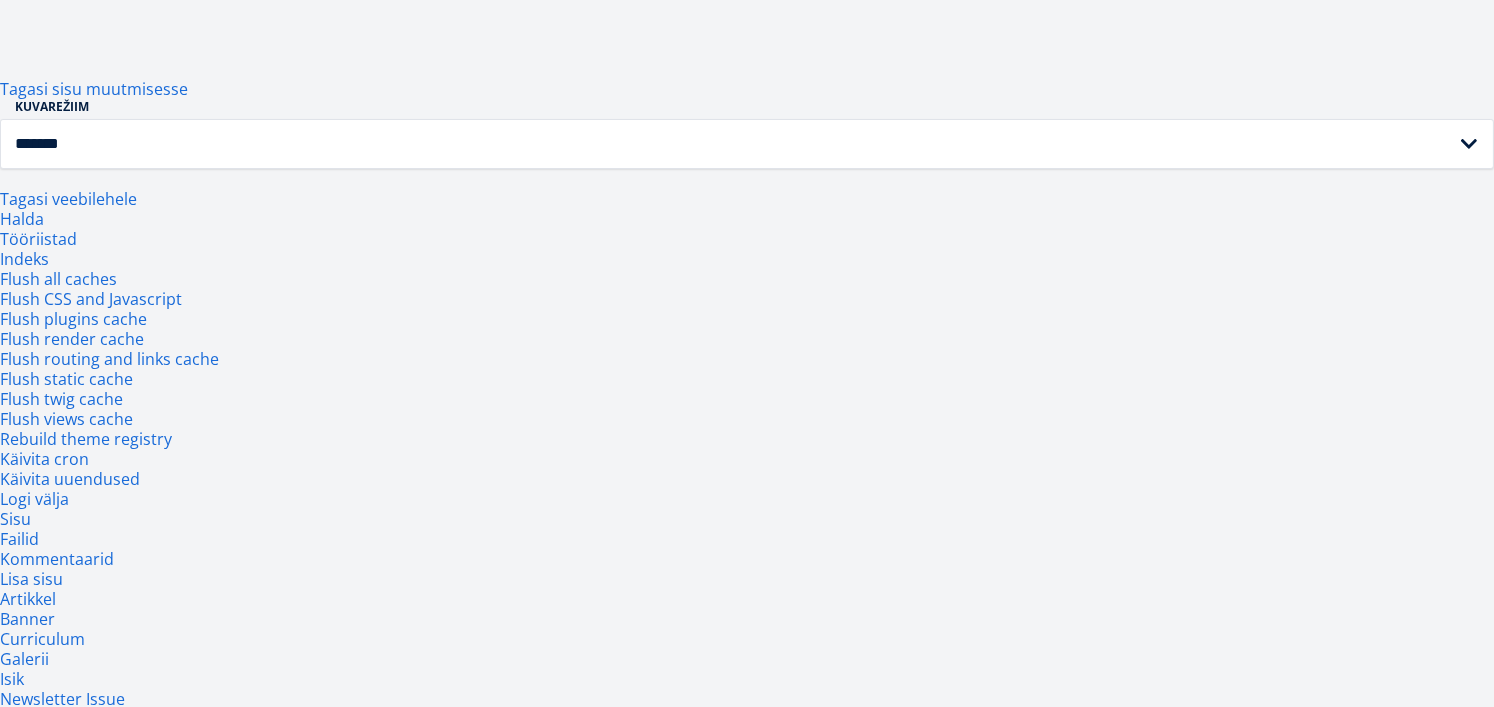 click on "Avatud Jätkusuutlik ja roheline üleminek: strateegiad, praktikad ja ressursside juhtimine - mikrokraadiprogramm alustab seaded" at bounding box center (1063, 8034) 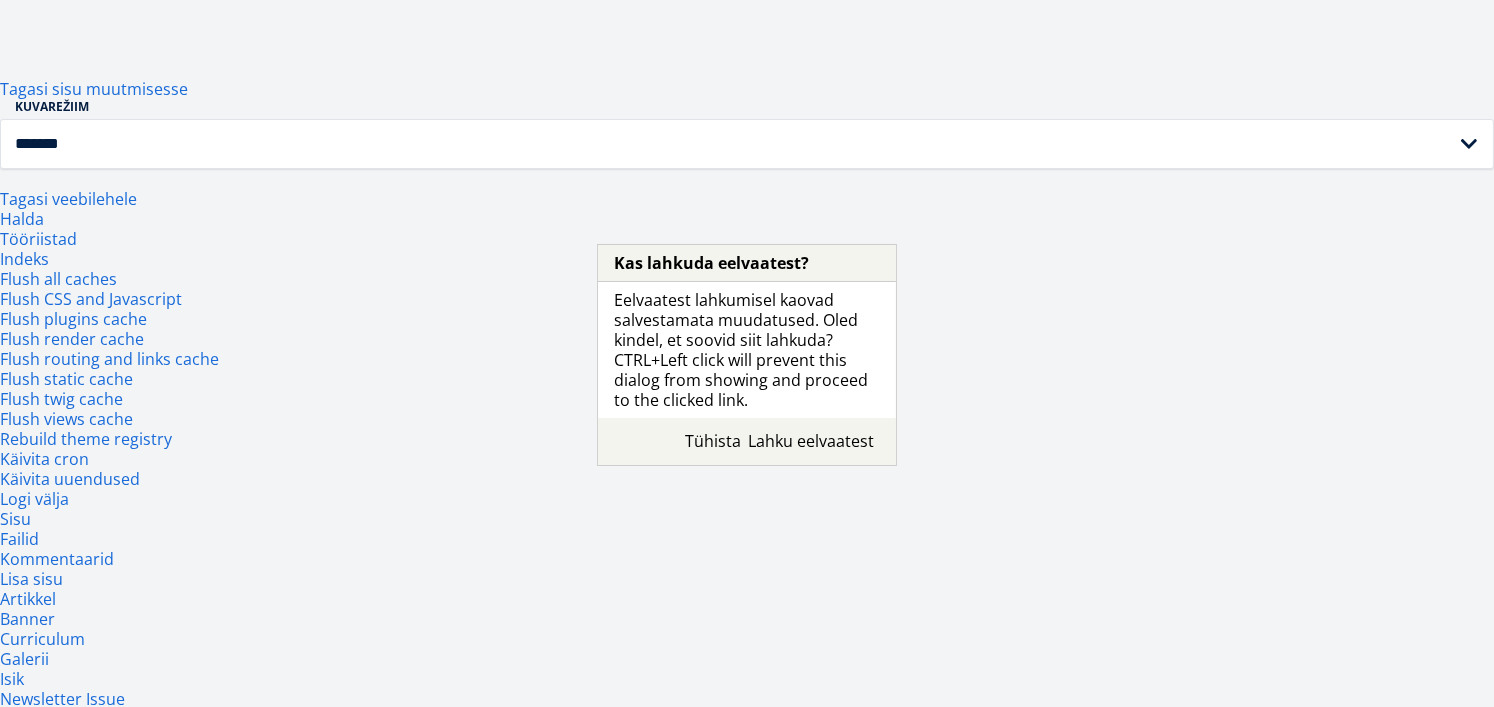 click on "Lahku eelvaatest" at bounding box center (811, 441) 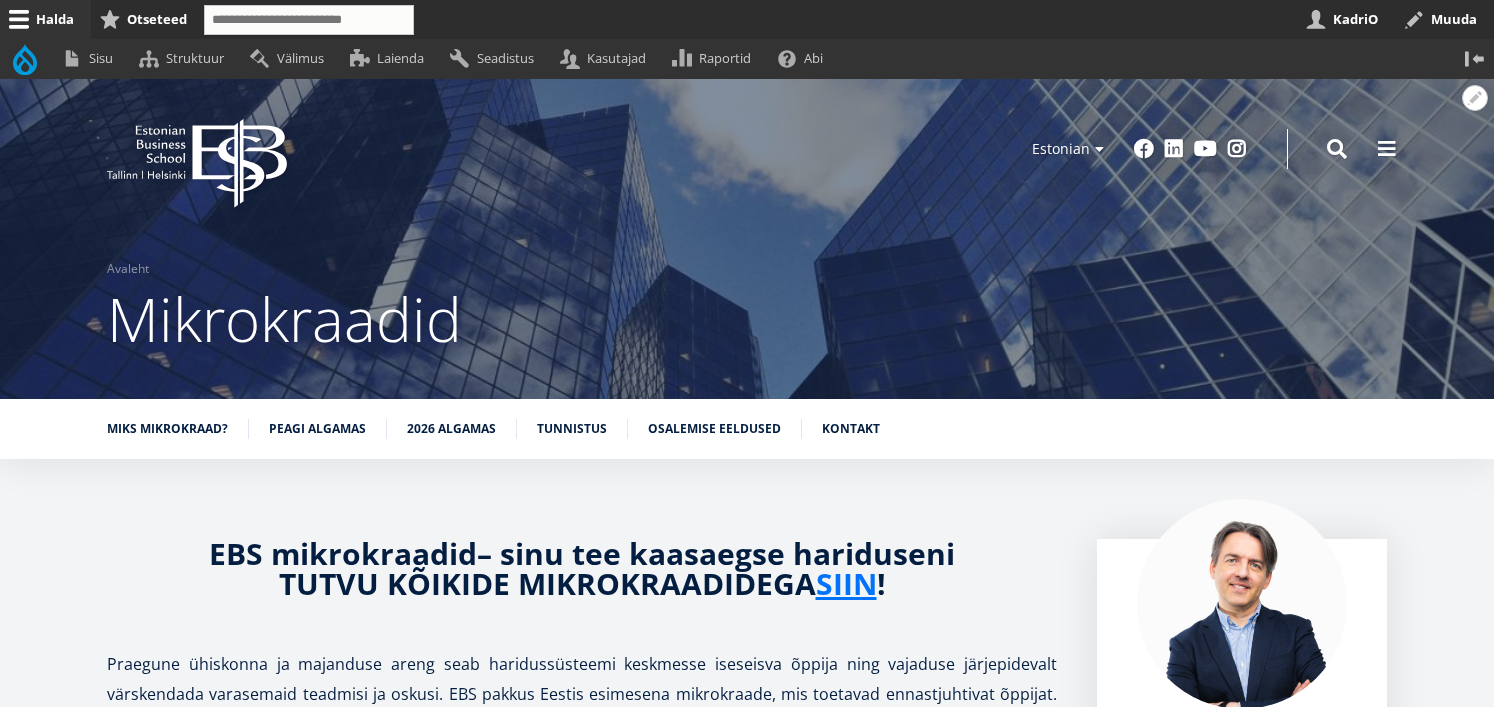 scroll, scrollTop: 0, scrollLeft: 0, axis: both 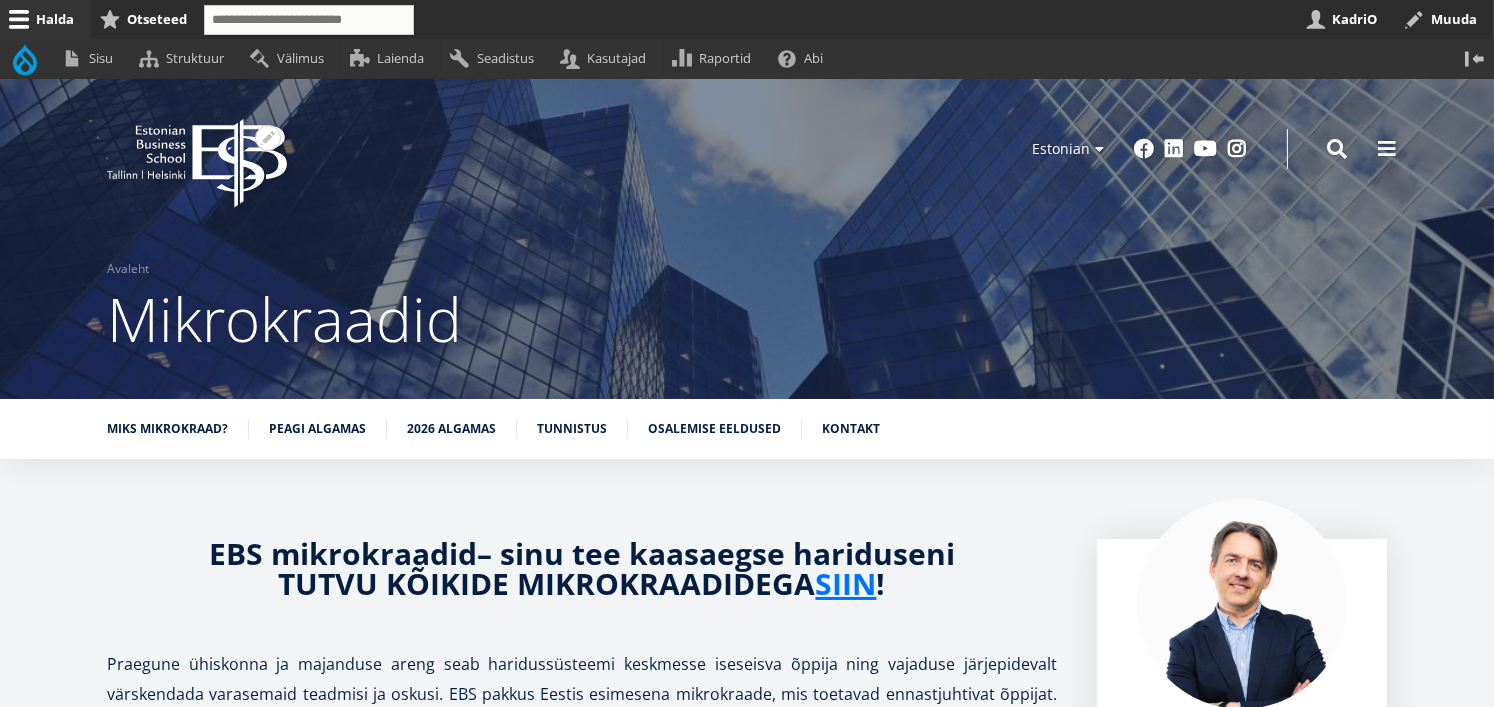 click on "EBS Logo
Created with Sketch." at bounding box center [197, 163] 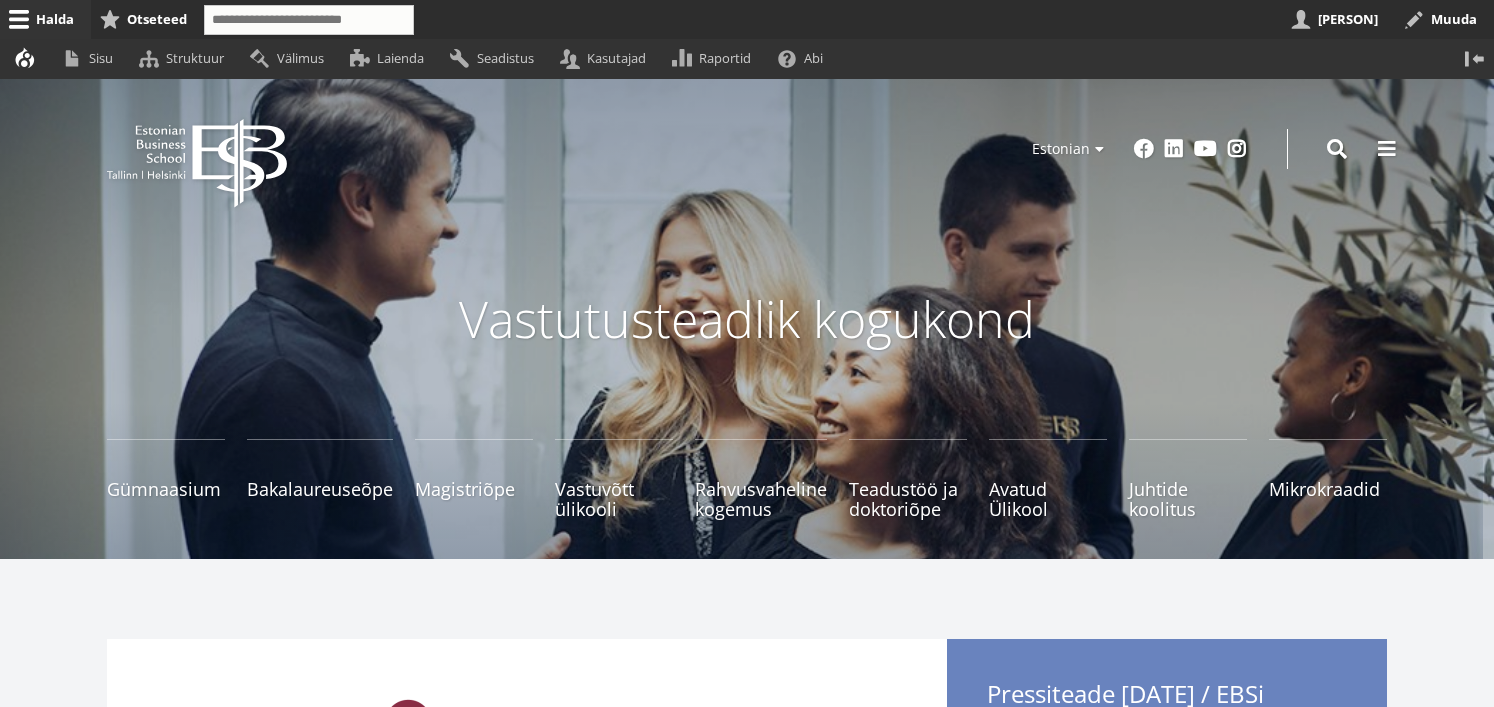 scroll, scrollTop: 0, scrollLeft: 0, axis: both 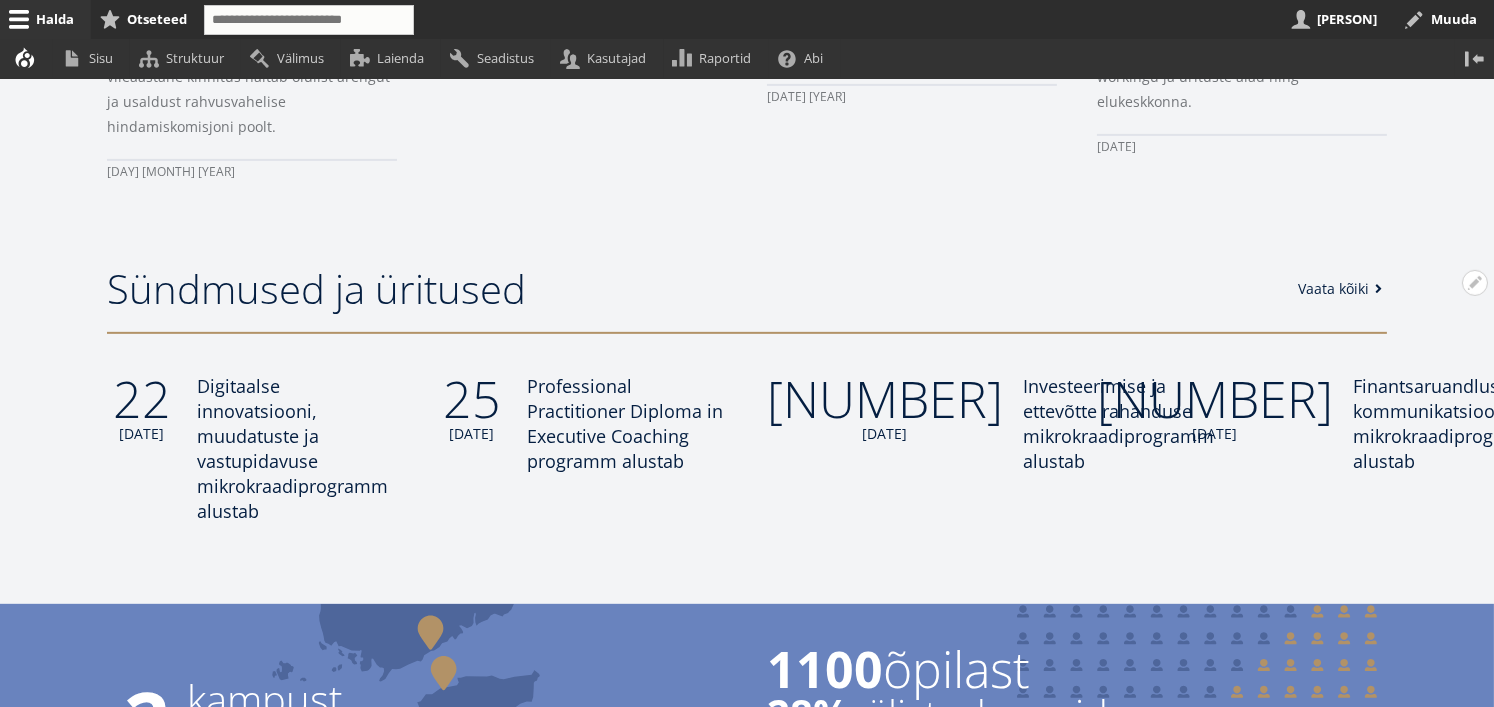 click on "Vaata kõiki" at bounding box center (1343, 289) 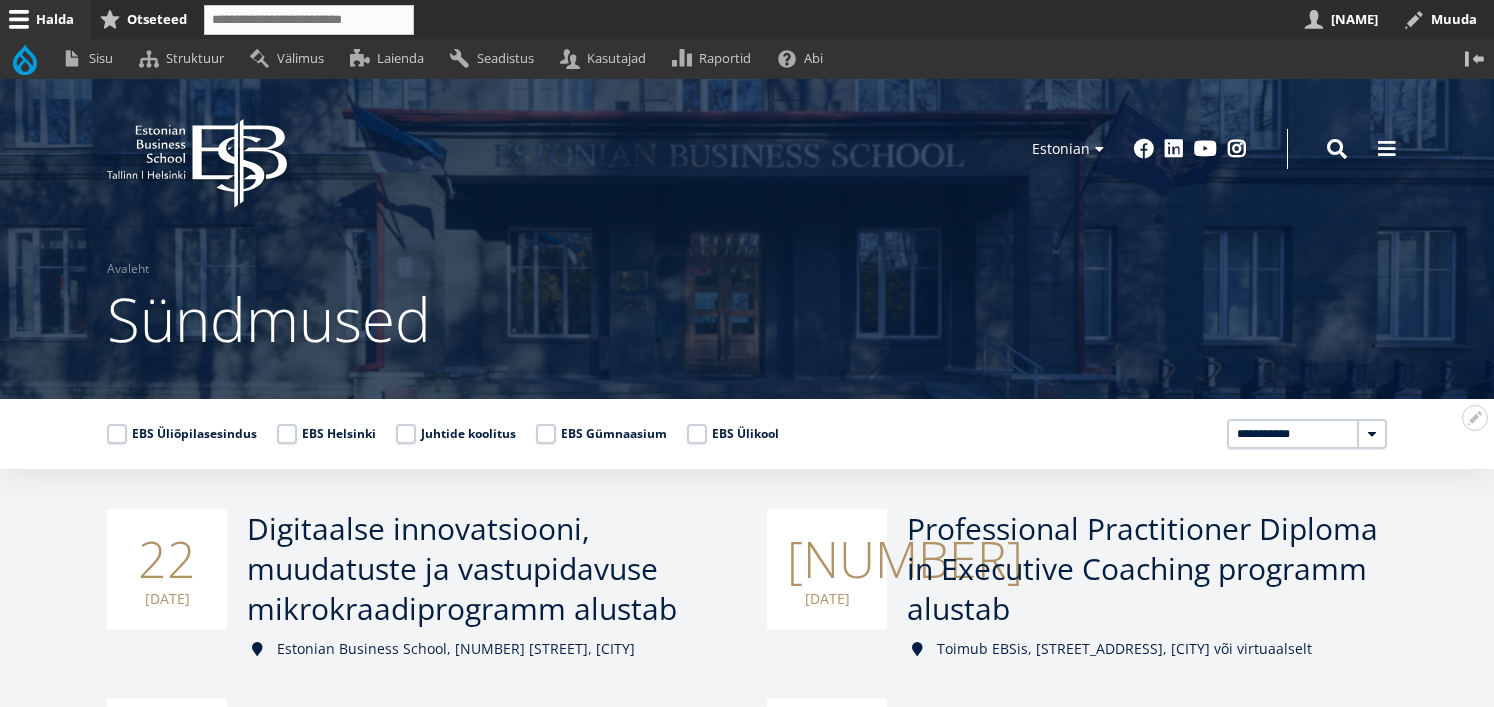 scroll, scrollTop: 0, scrollLeft: 0, axis: both 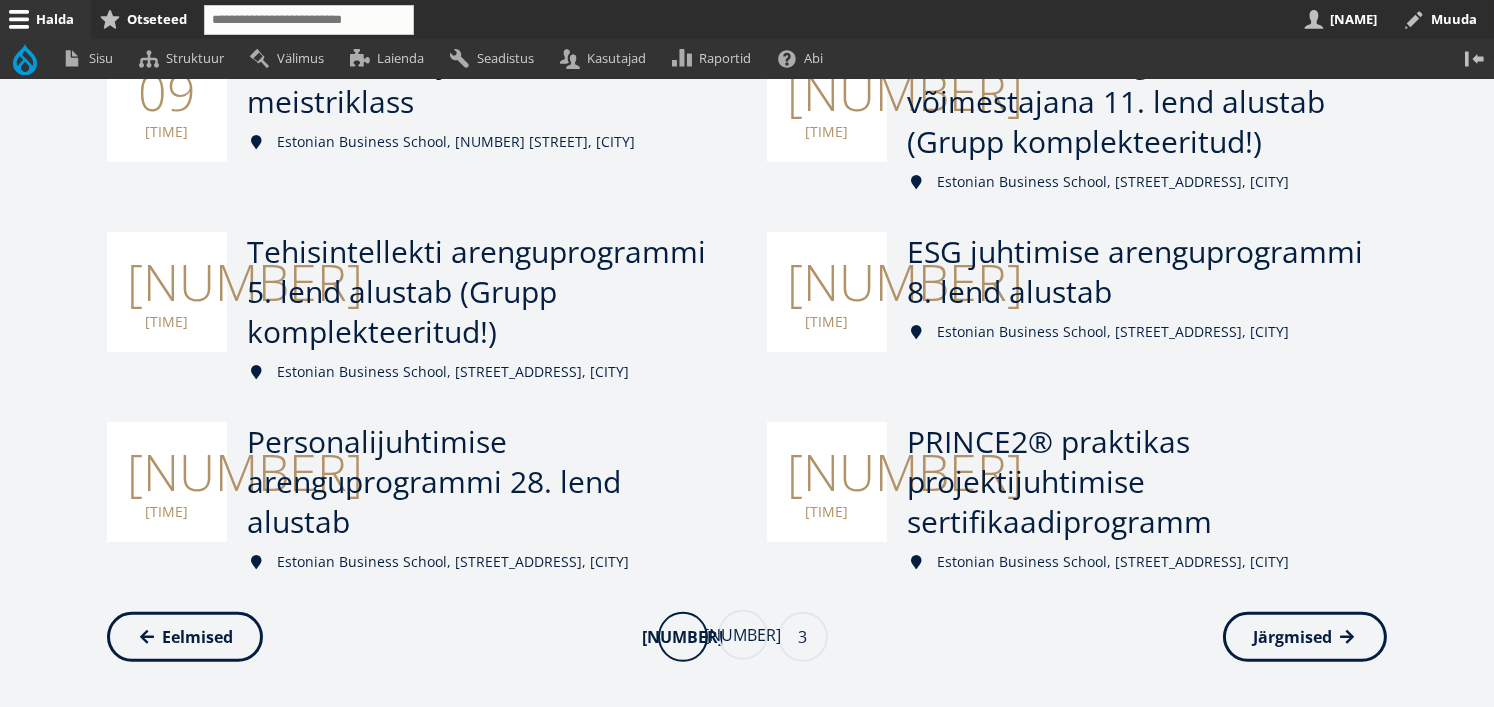 click on "Page
2" at bounding box center [743, 635] 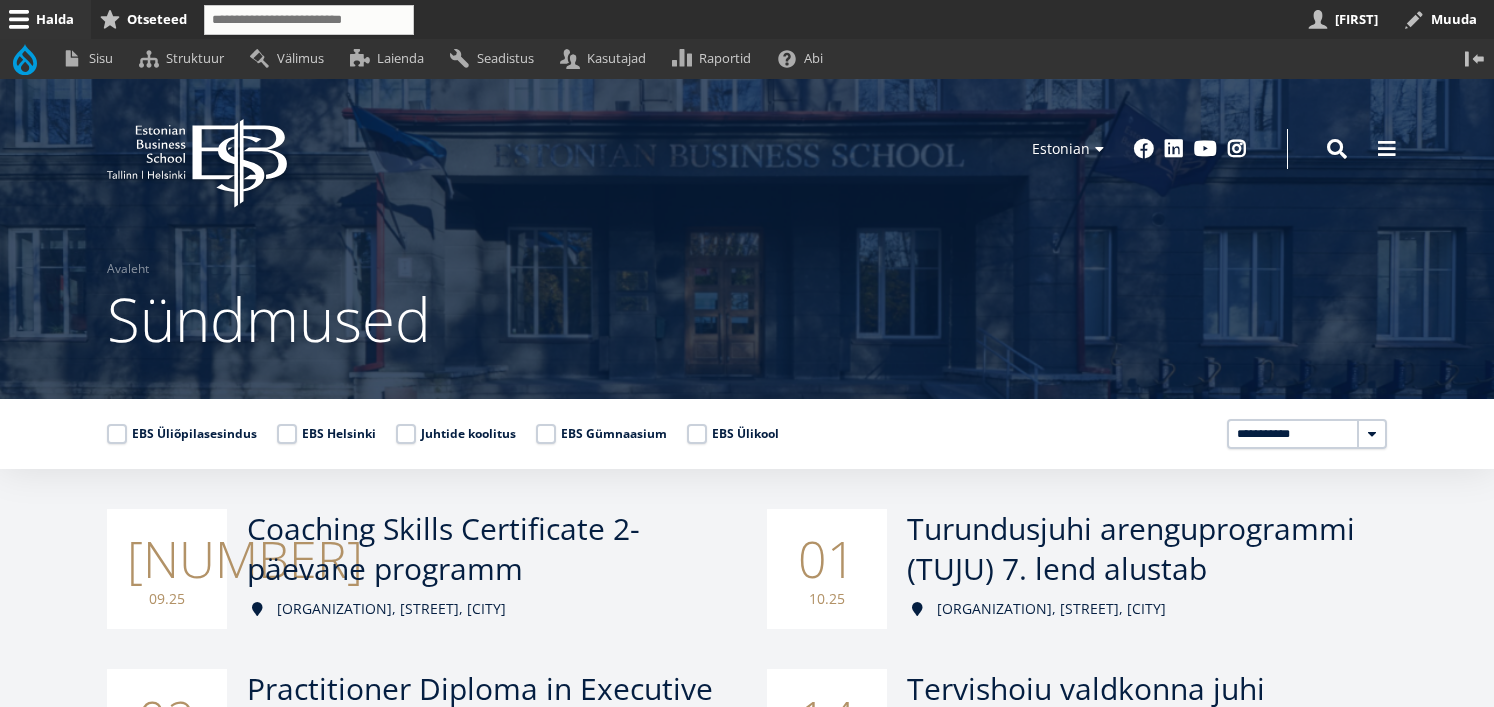 scroll, scrollTop: 0, scrollLeft: 0, axis: both 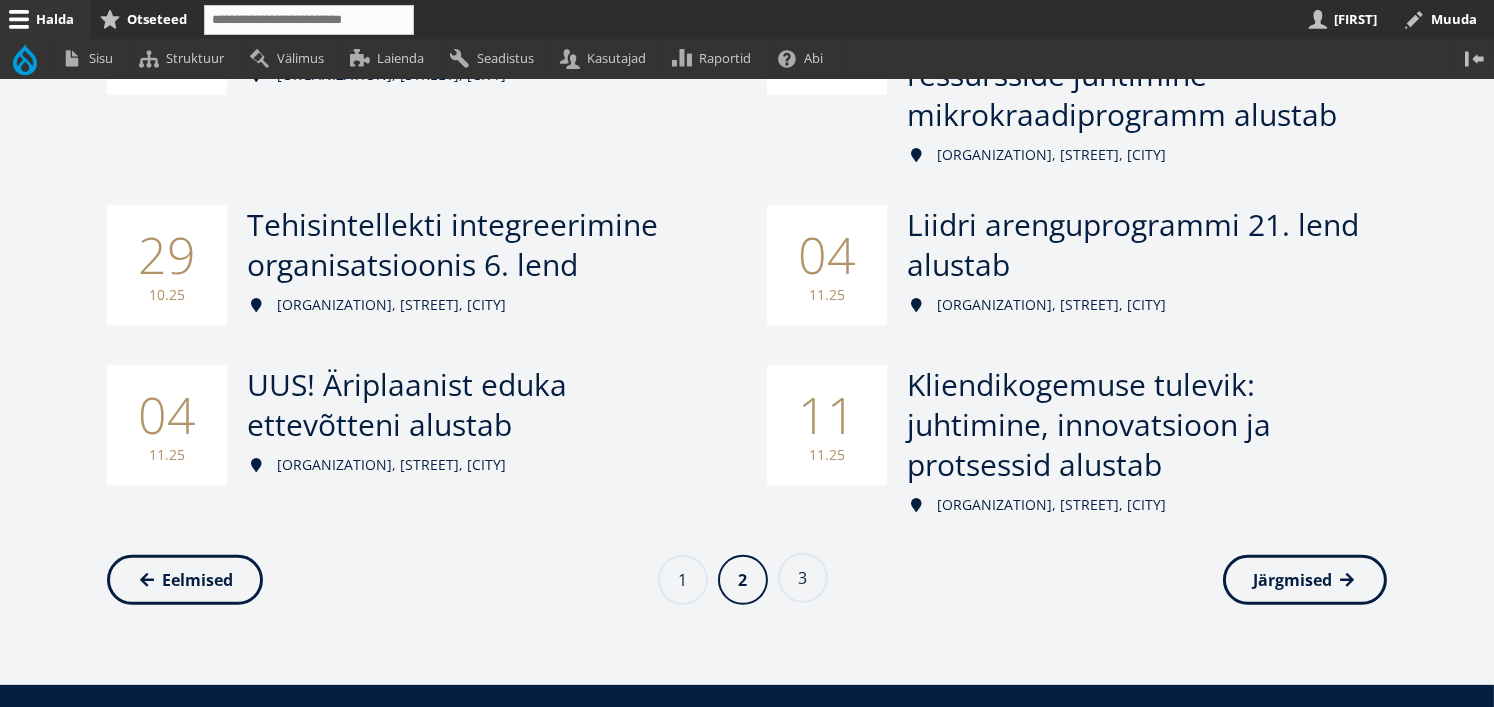 click on "Page
3" at bounding box center [803, 578] 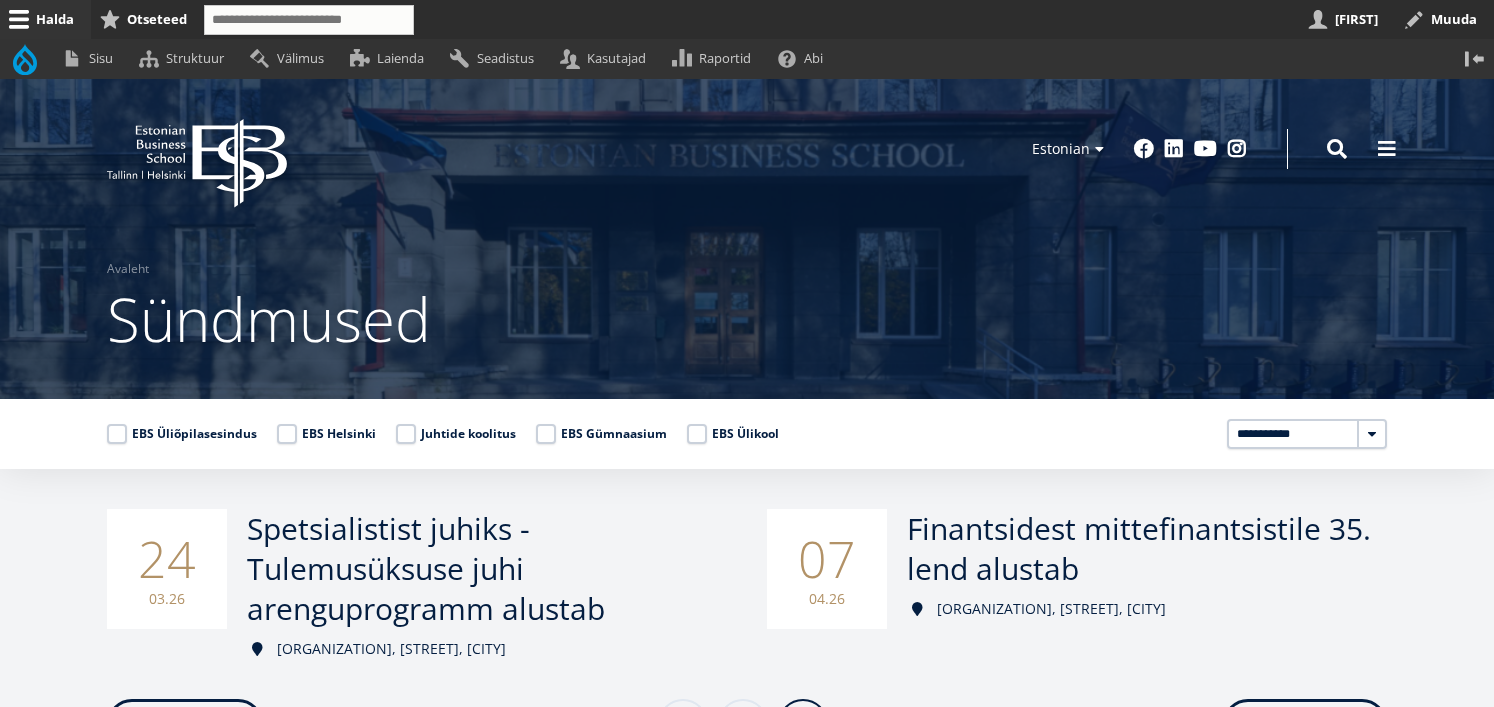 scroll, scrollTop: 0, scrollLeft: 0, axis: both 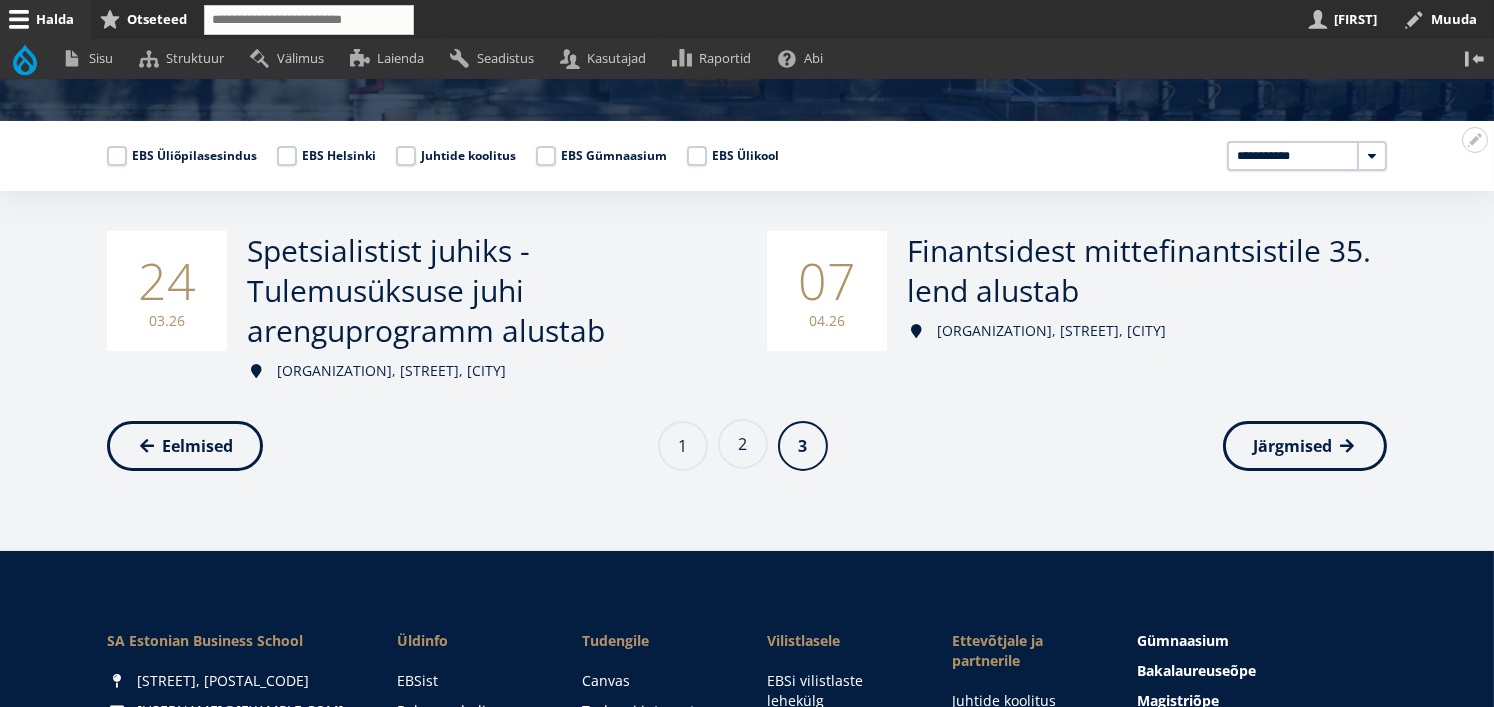 click on "Page
2" at bounding box center [743, 444] 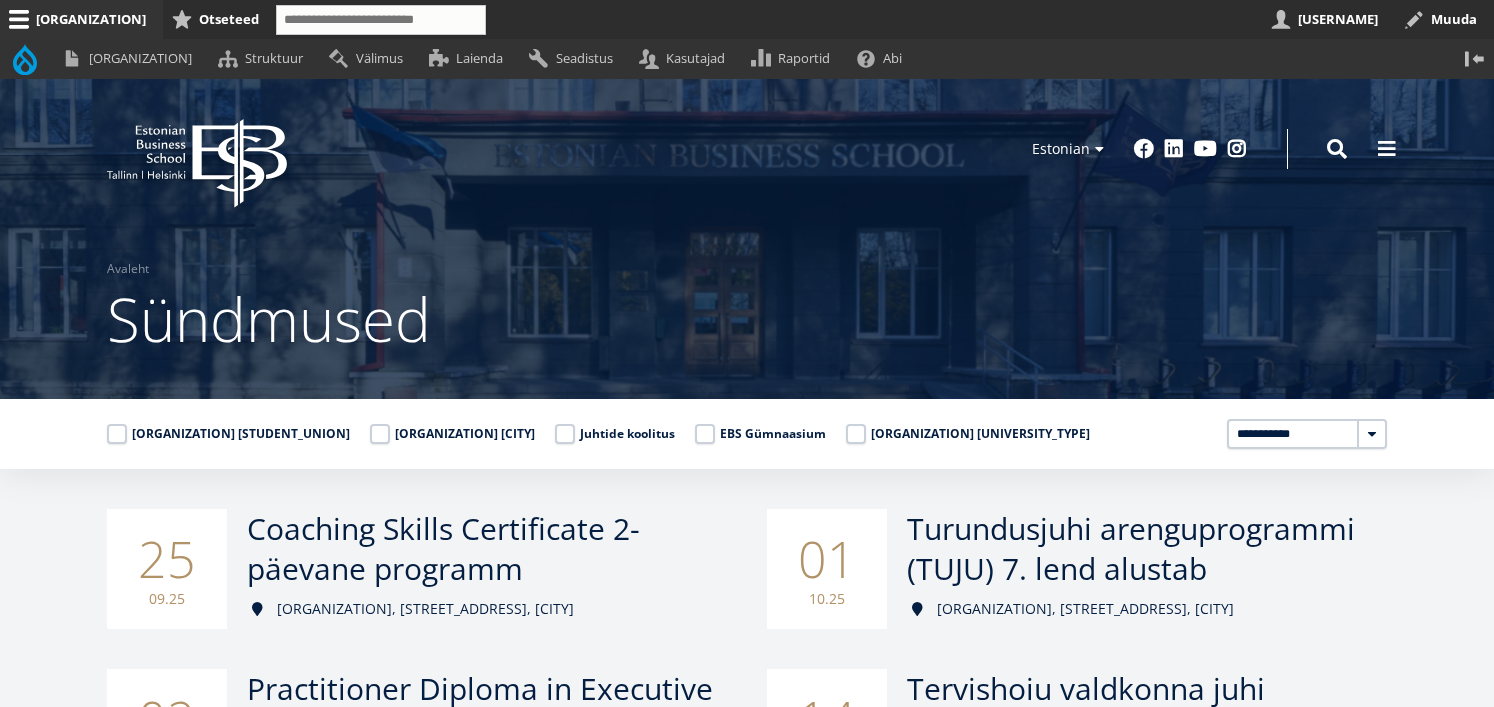 scroll, scrollTop: 0, scrollLeft: 0, axis: both 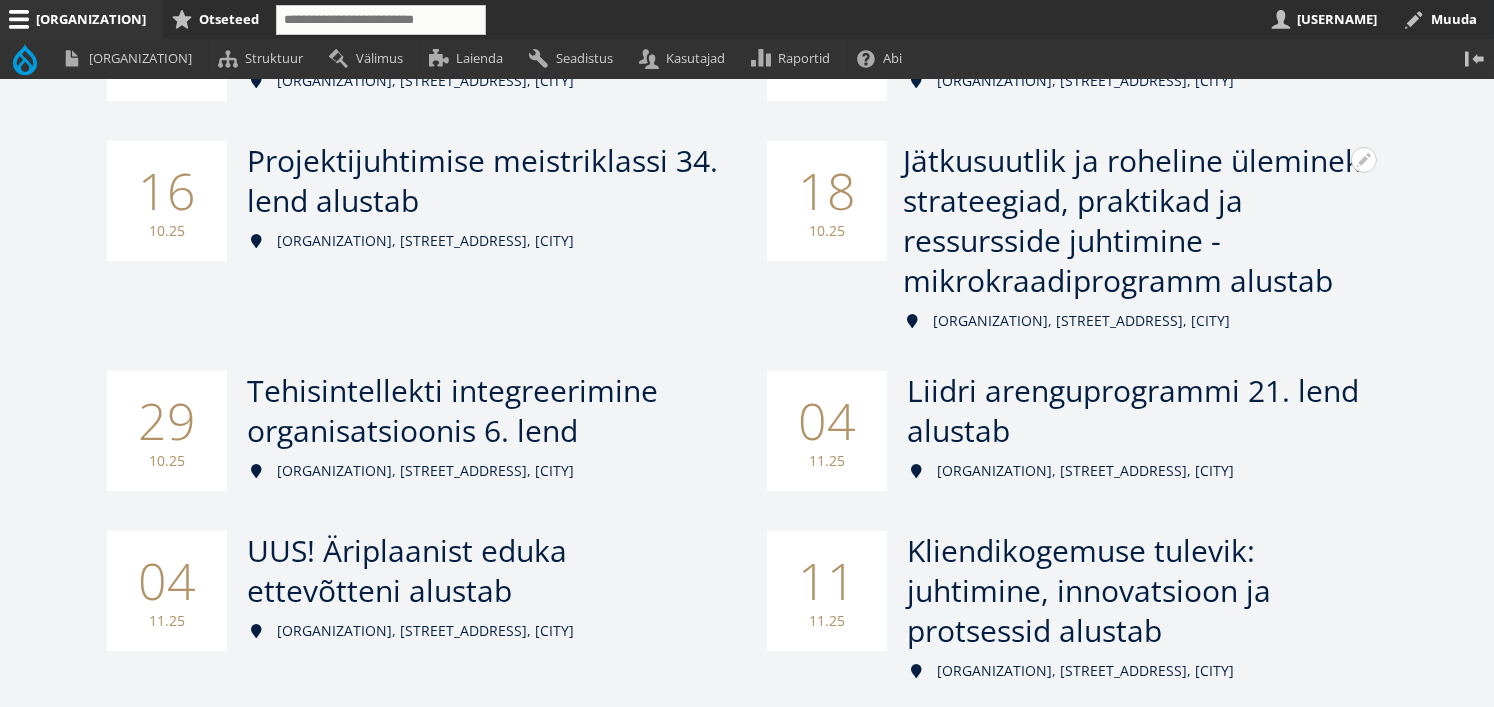 click on "Jätkusuutlik ja roheline üleminek: strateegiad, praktikad ja ressursside juhtimine - mikrokraadiprogramm alustab" at bounding box center [1136, 220] 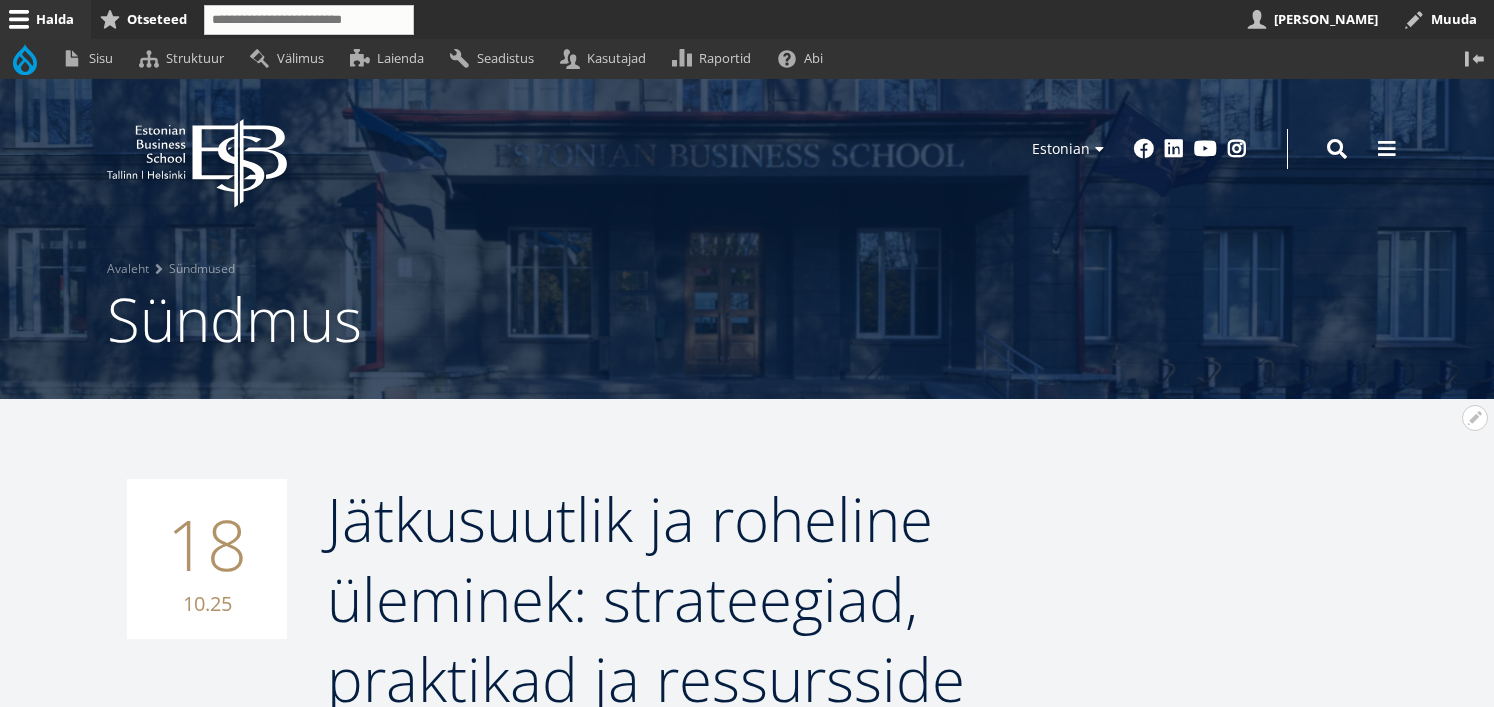 scroll, scrollTop: 0, scrollLeft: 0, axis: both 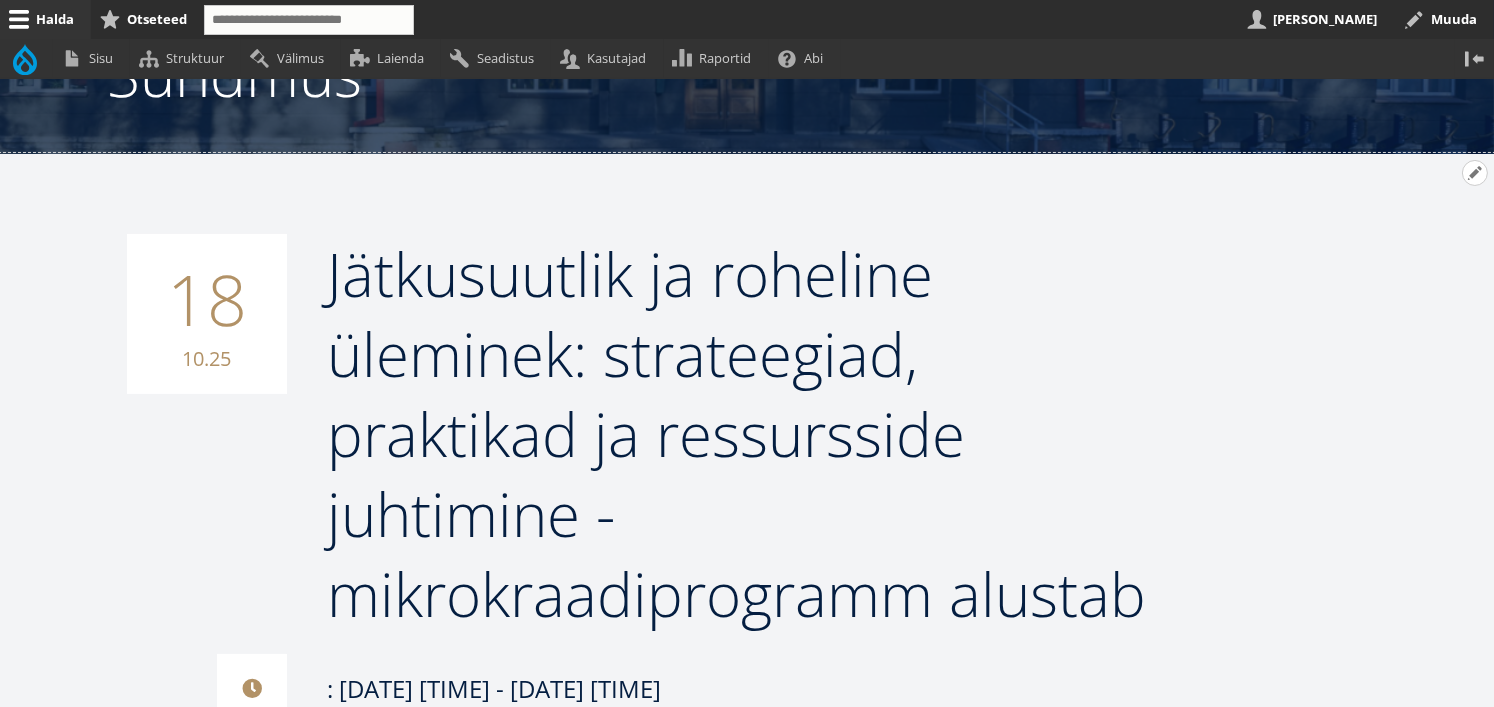 click on "Avatud Jätkusuutlik ja roheline üleminek: strateegiad, praktikad ja ressursside juhtimine - mikrokraadiprogramm alustab seaded" at bounding box center (1475, 173) 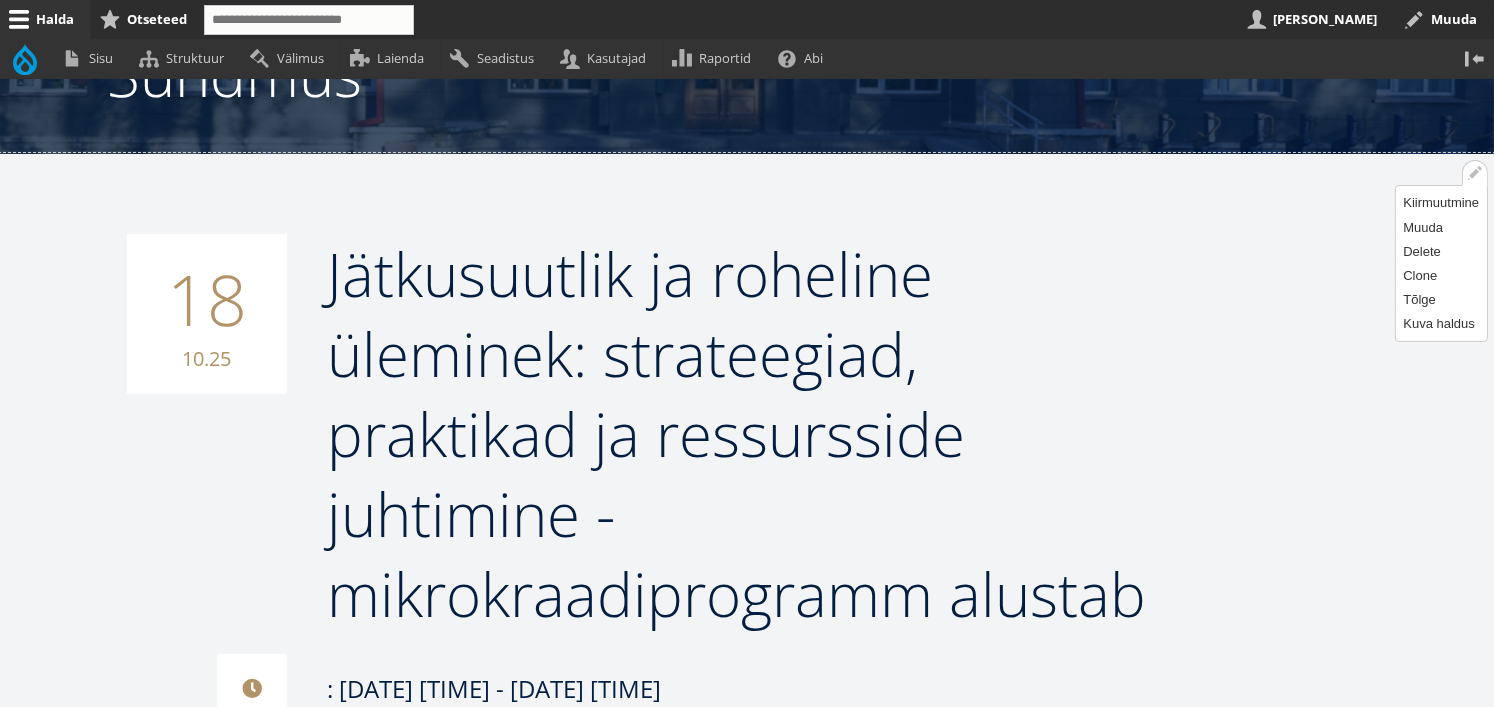 click on "Kiirmuutmine Muuda Delete Clone Tõlge Kuva haldus" at bounding box center (1441, 263) 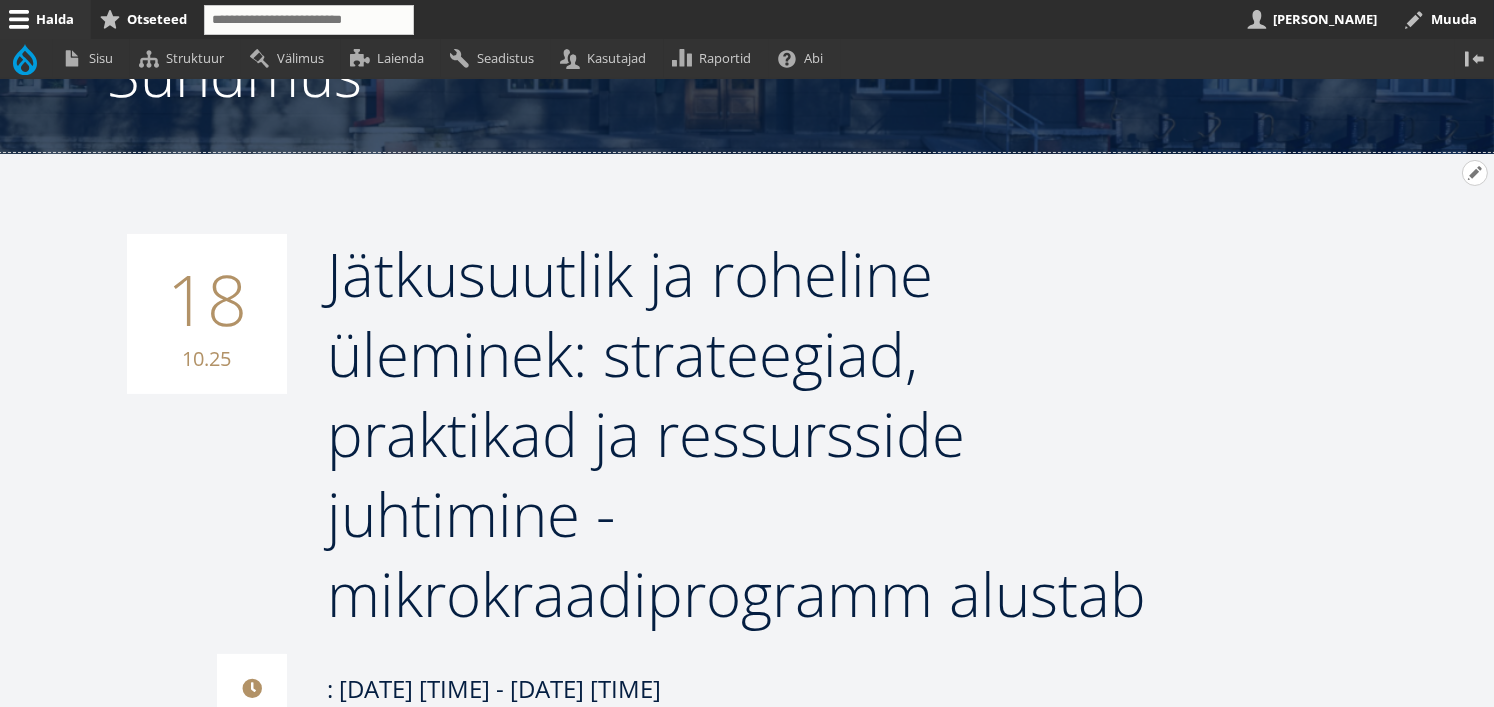 click on "Avatud Jätkusuutlik ja roheline üleminek: strateegiad, praktikad ja ressursside juhtimine - mikrokraadiprogramm alustab seaded" at bounding box center [1475, 173] 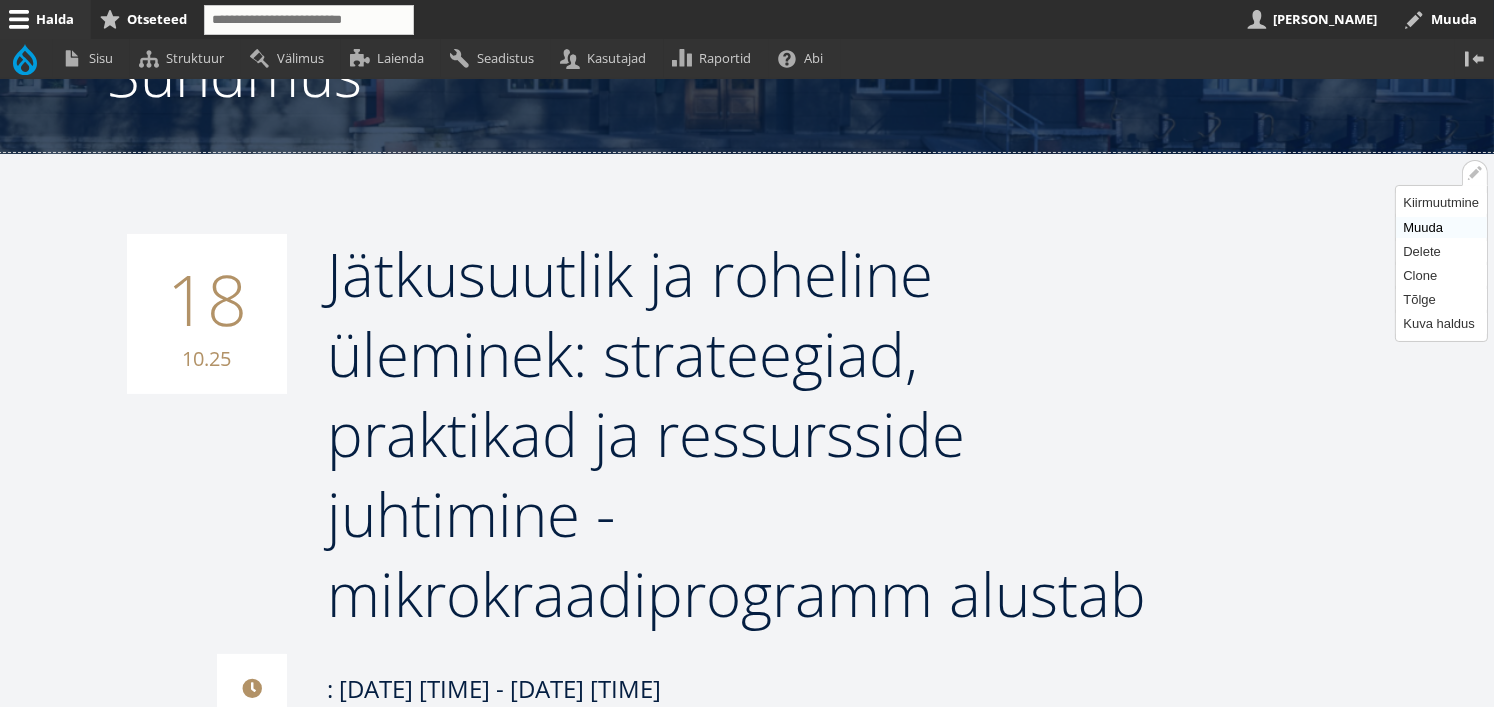click on "Muuda" at bounding box center [1441, 227] 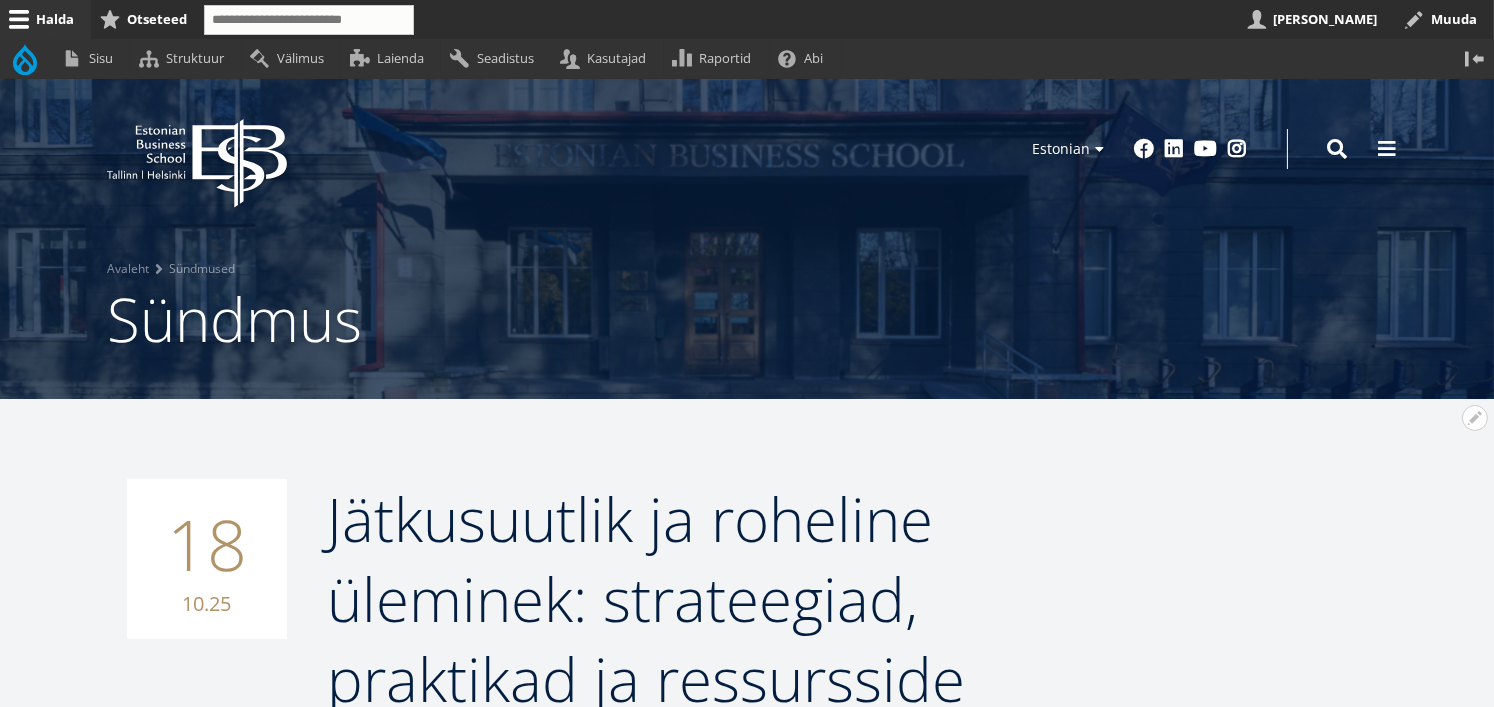 scroll, scrollTop: 0, scrollLeft: 0, axis: both 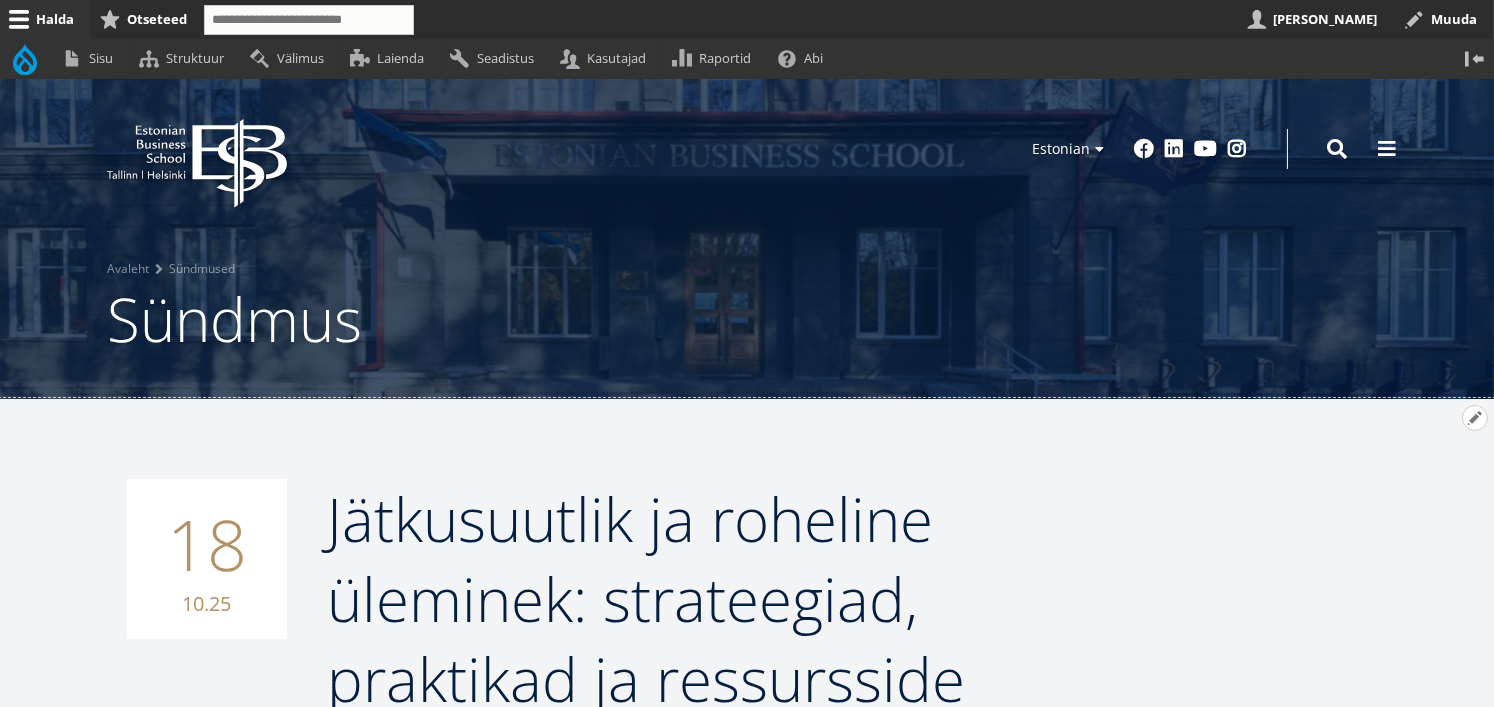click on "Avatud Jätkusuutlik ja roheline üleminek: strateegiad, praktikad ja ressursside juhtimine - mikrokraadiprogramm alustab seaded" at bounding box center [1475, 418] 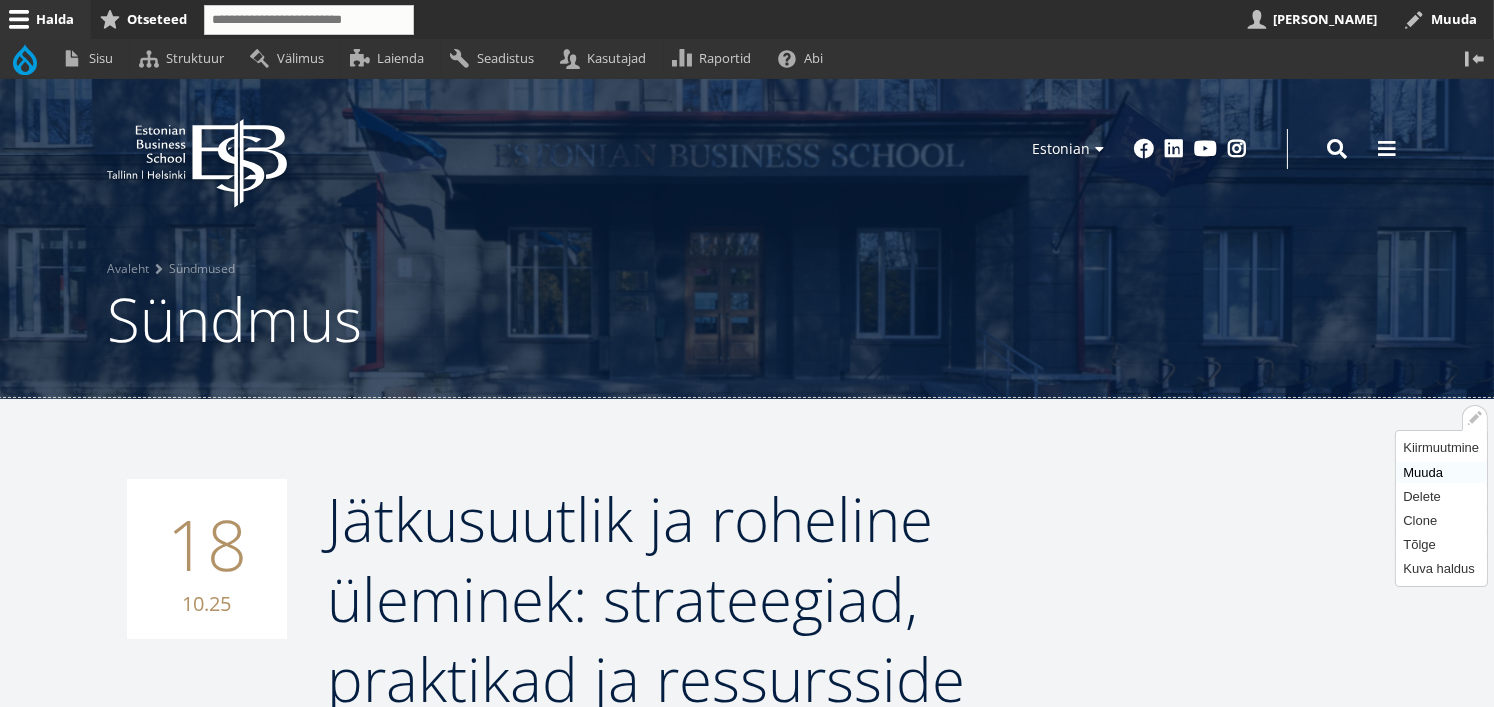 click on "Muuda" at bounding box center (1441, 472) 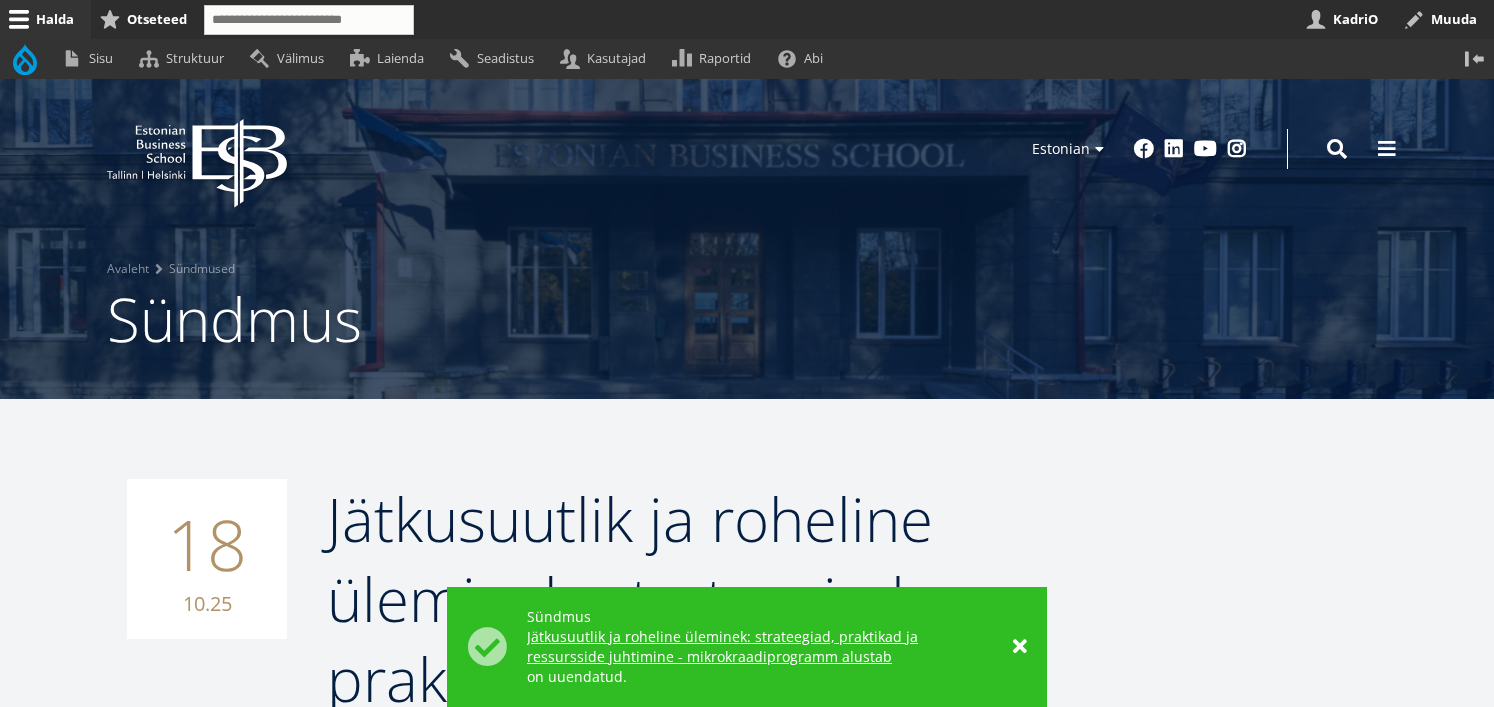 scroll, scrollTop: 0, scrollLeft: 0, axis: both 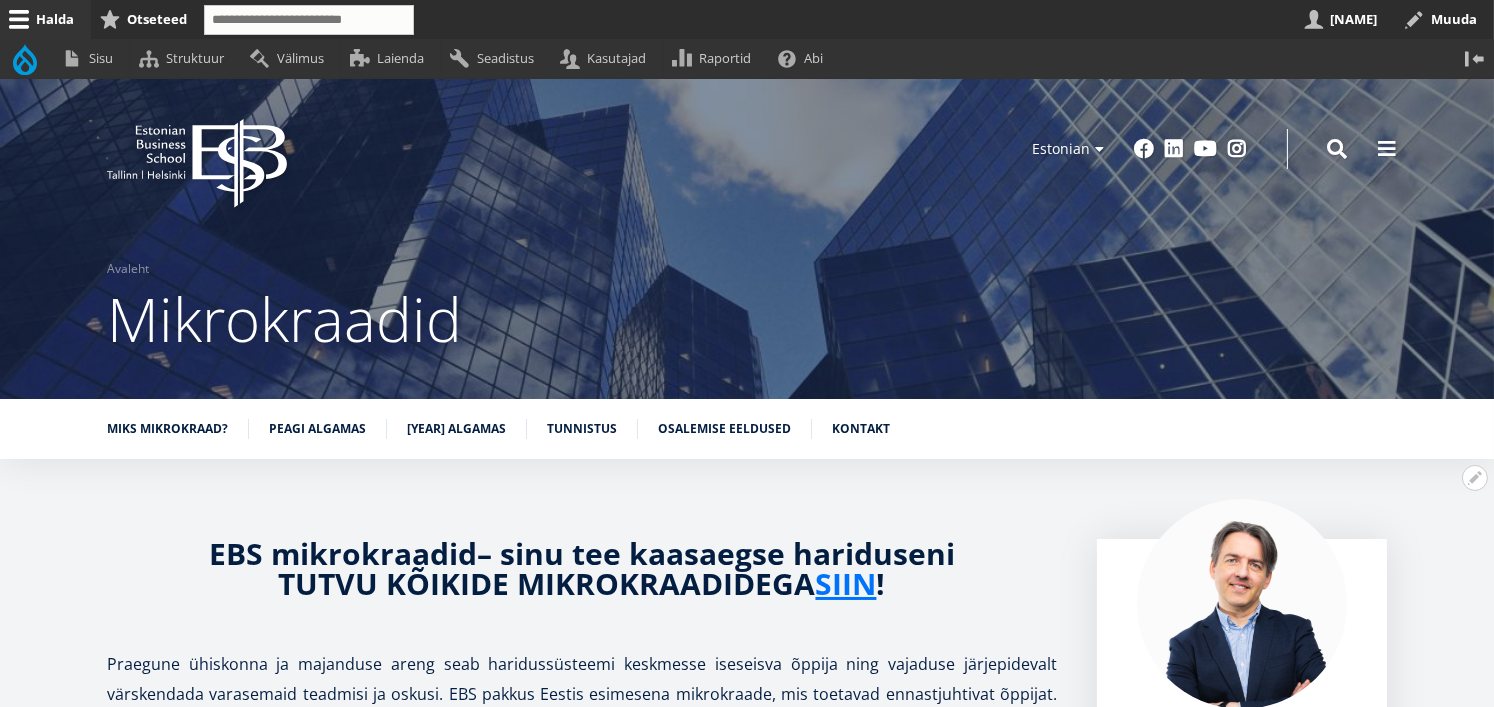 click at bounding box center (582, 634) 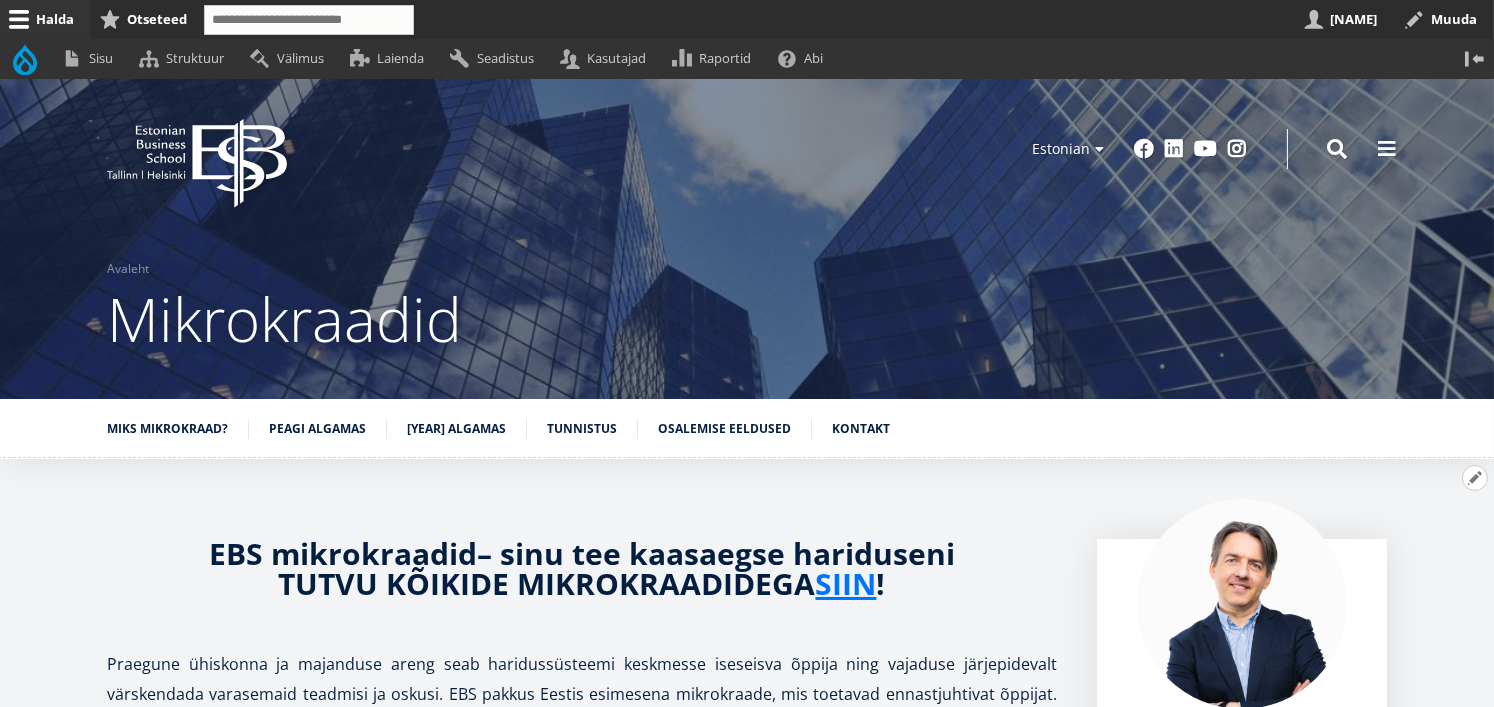 click on "Avatud Varasemalt toimunud seaded" at bounding box center (1475, 478) 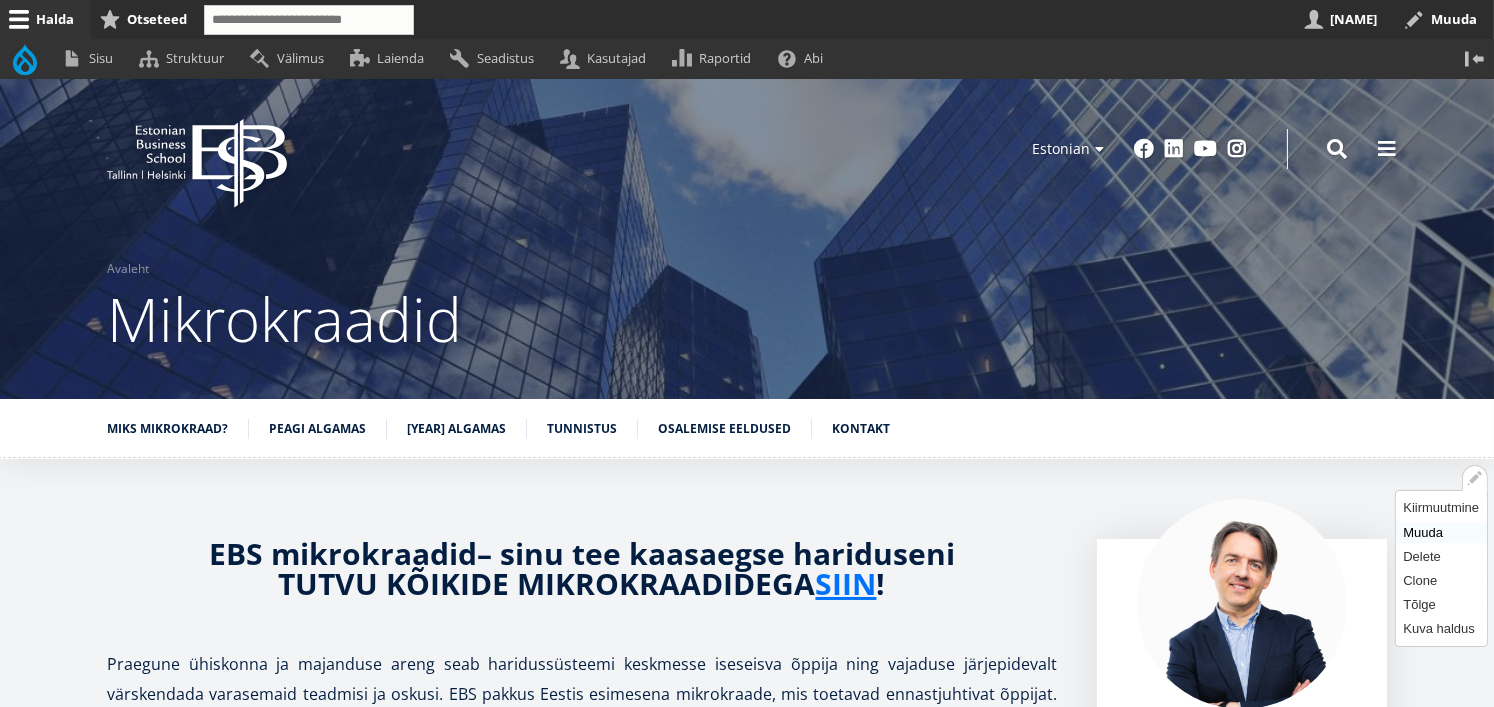 click on "Muuda" at bounding box center [1441, 532] 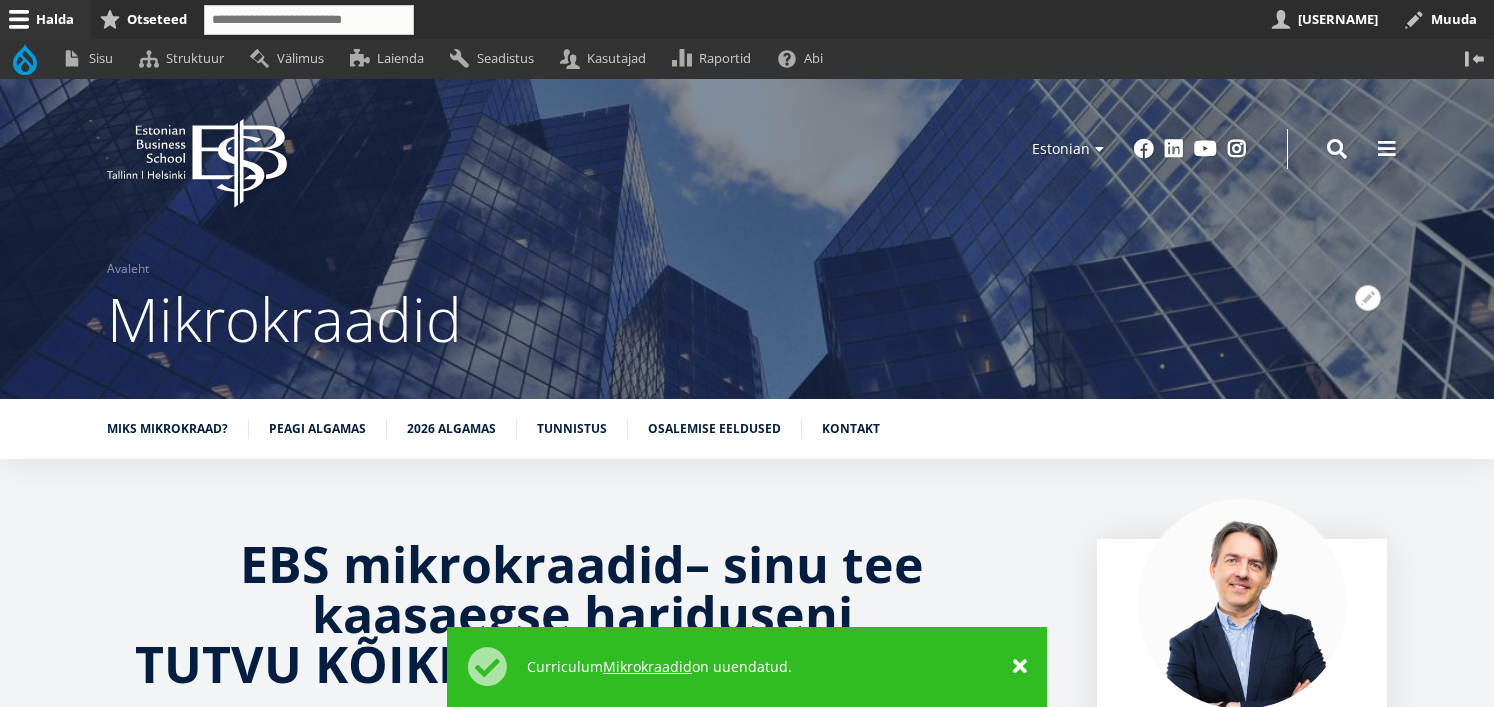 scroll, scrollTop: 0, scrollLeft: 0, axis: both 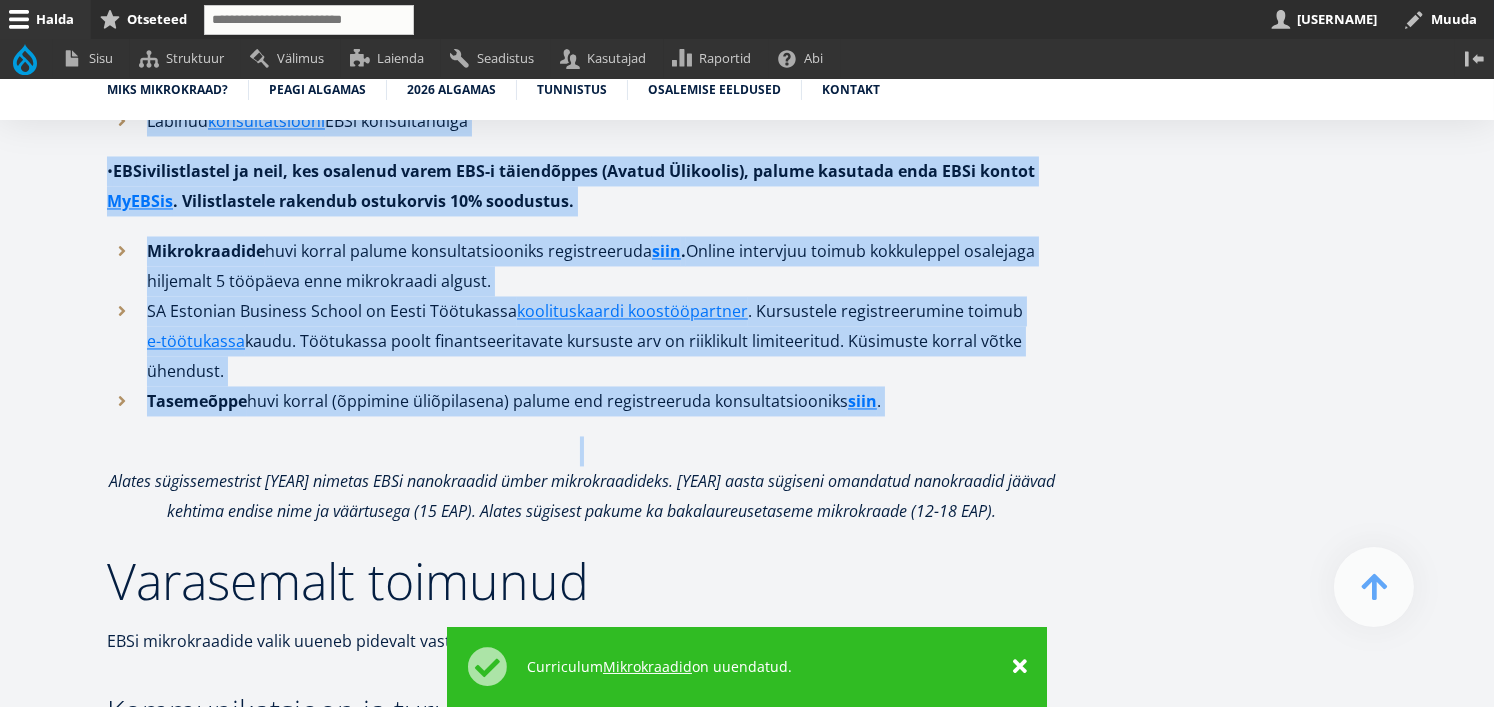 drag, startPoint x: 235, startPoint y: 232, endPoint x: 987, endPoint y: 178, distance: 753.93634 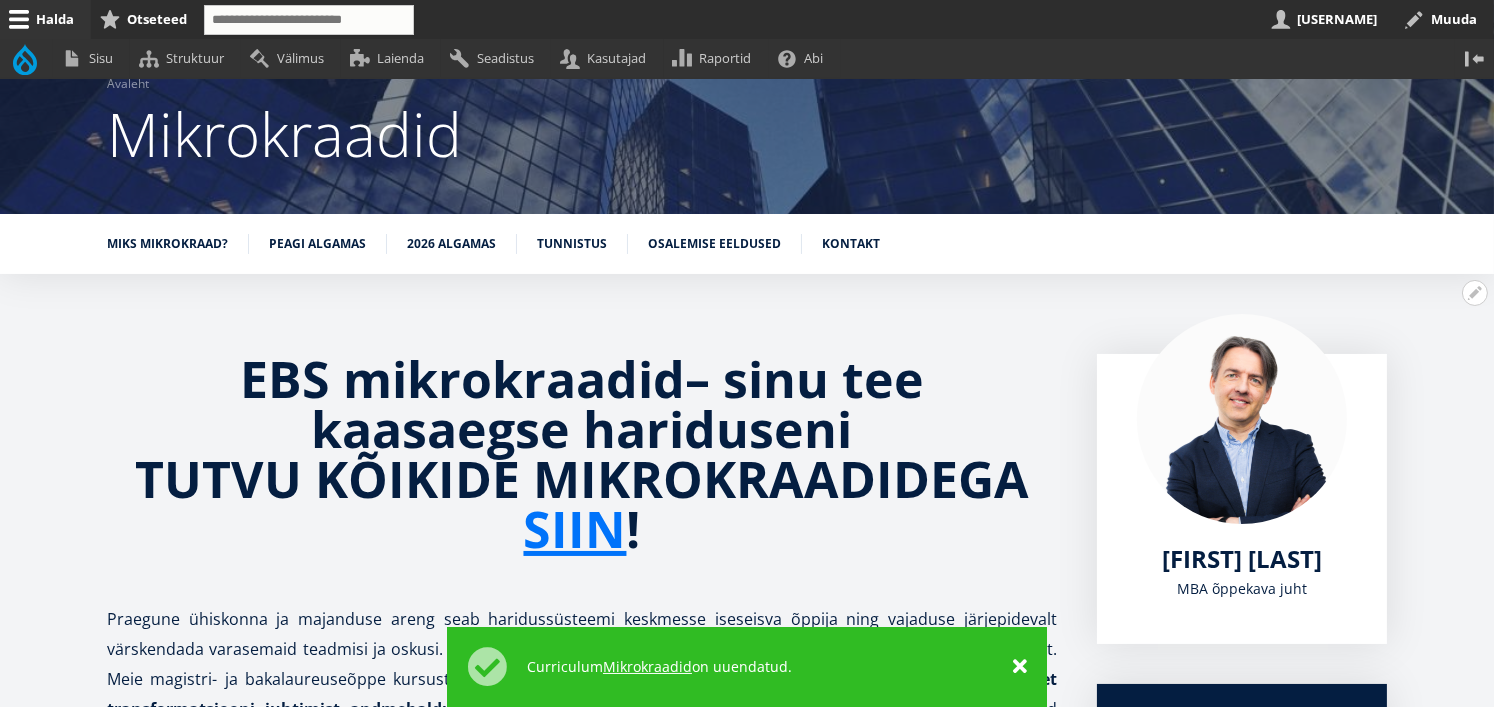 scroll, scrollTop: 360, scrollLeft: 0, axis: vertical 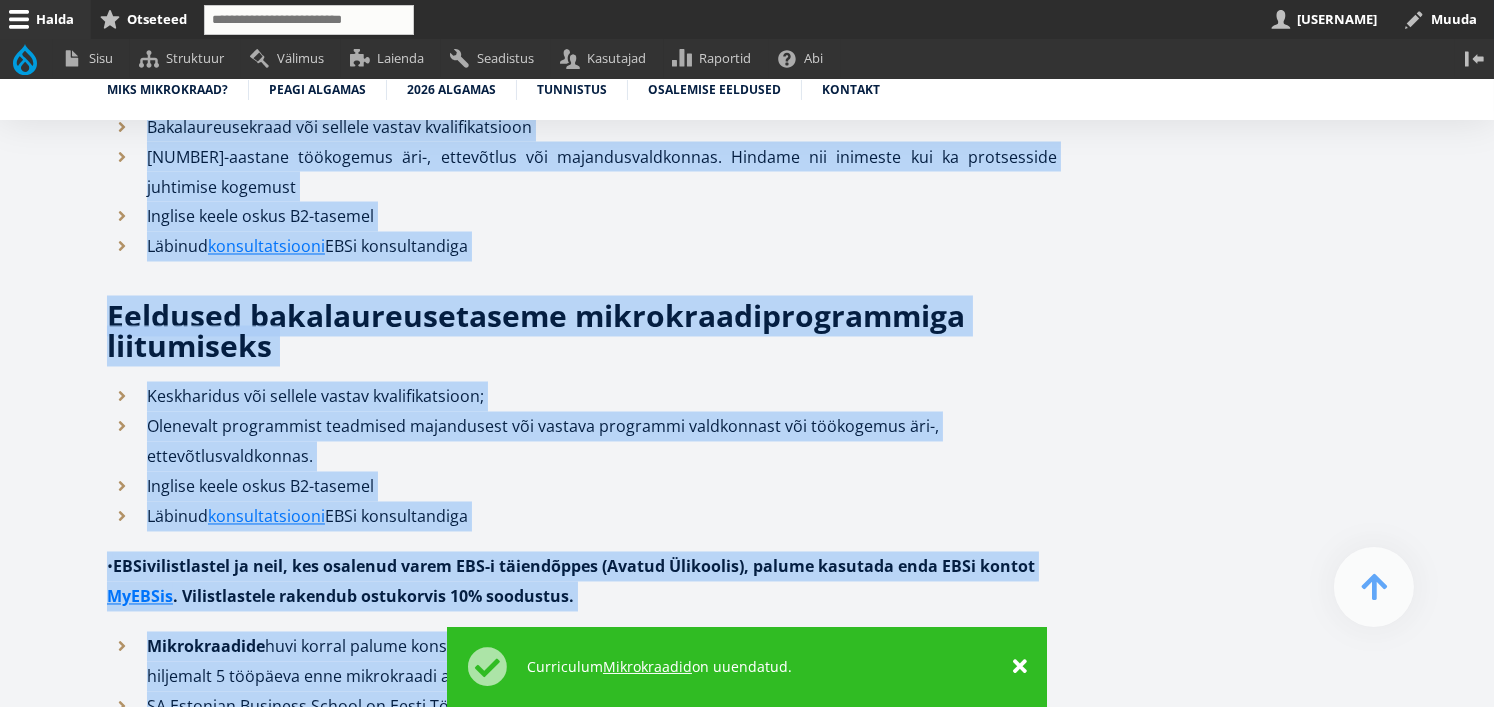 drag, startPoint x: 236, startPoint y: 181, endPoint x: 905, endPoint y: 555, distance: 766.4444 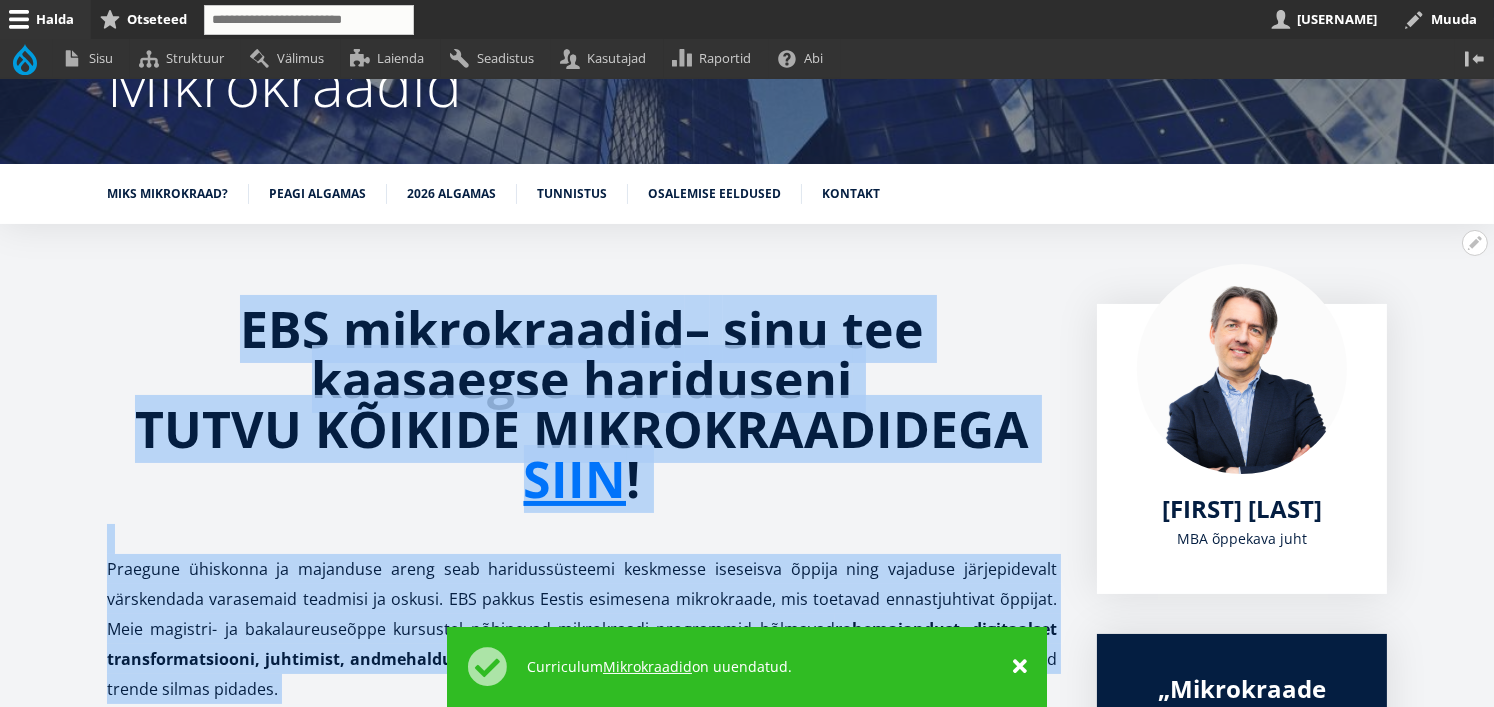 scroll, scrollTop: 241, scrollLeft: 0, axis: vertical 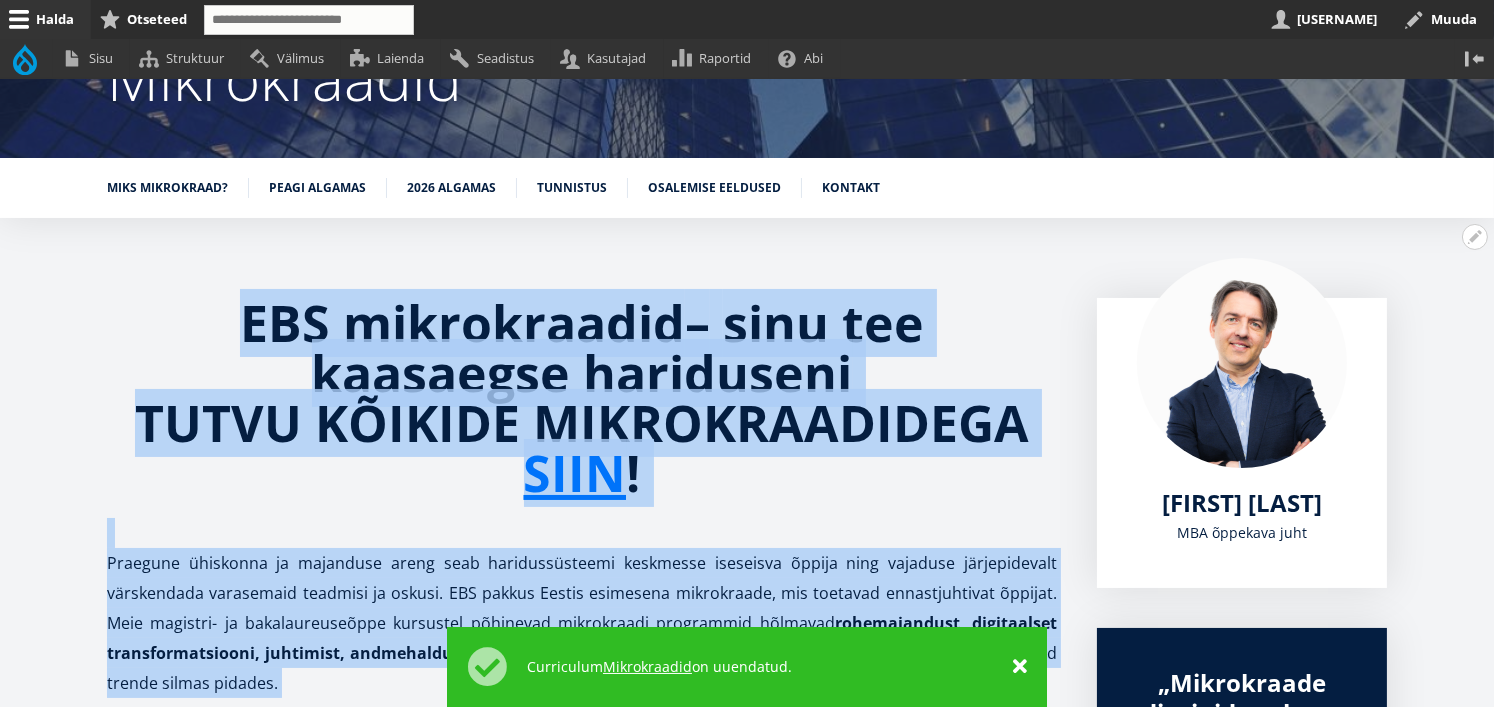 click at bounding box center [582, 533] 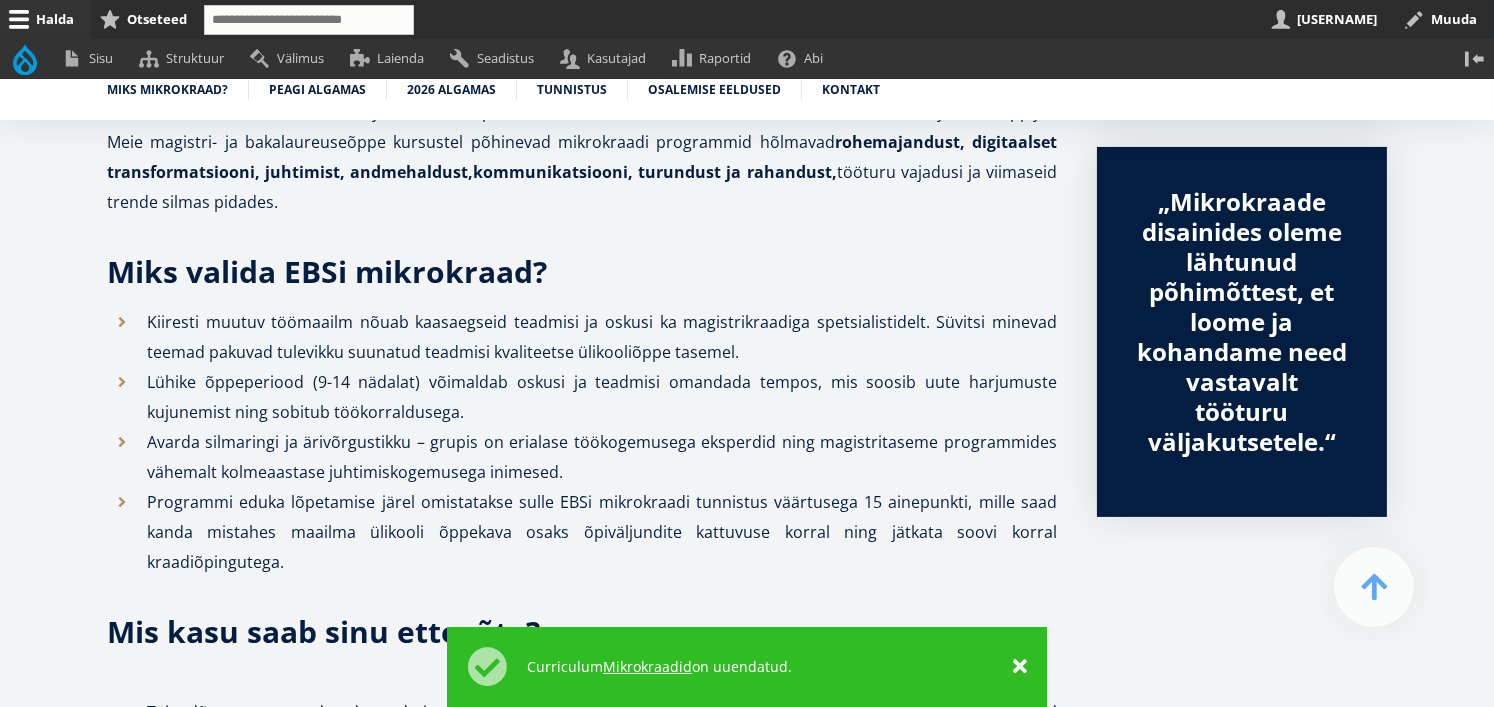 scroll, scrollTop: 723, scrollLeft: 0, axis: vertical 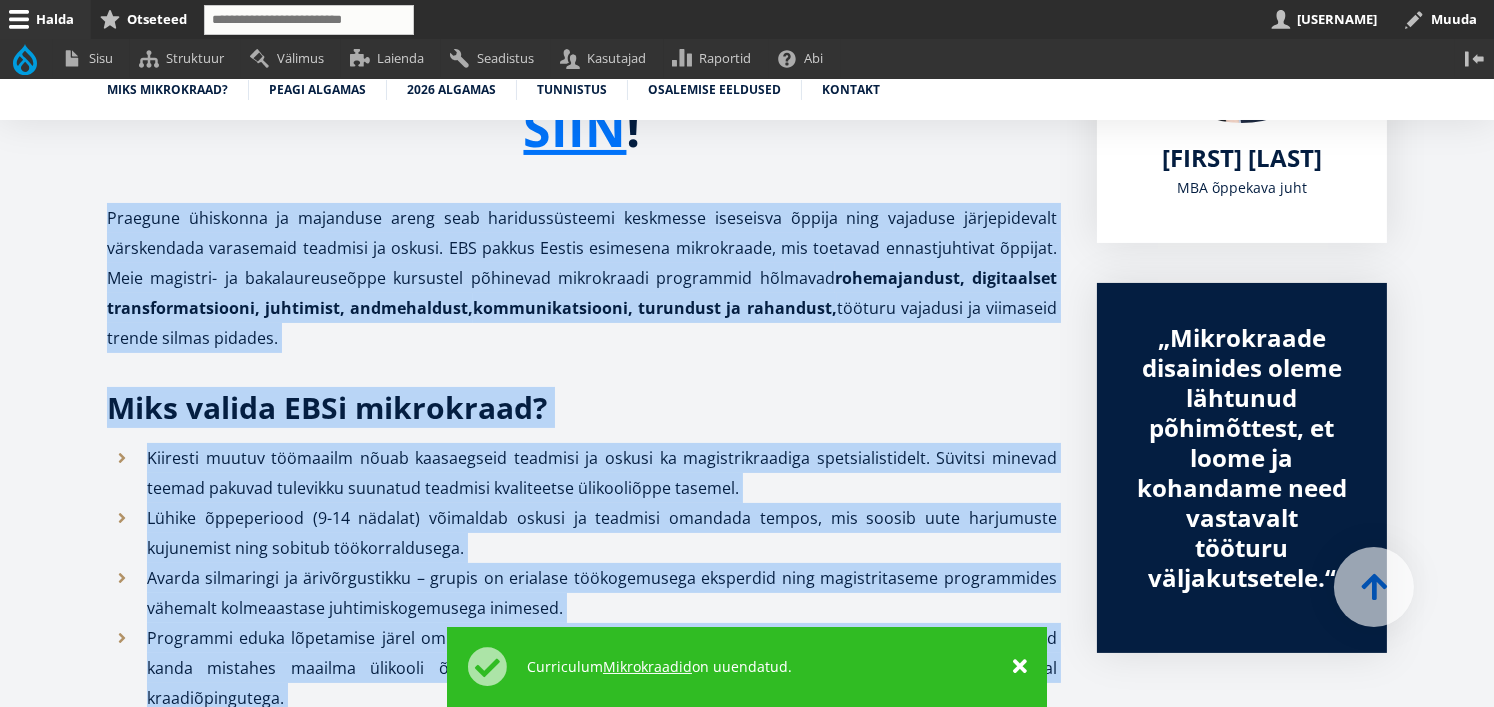 drag, startPoint x: 305, startPoint y: 578, endPoint x: 85, endPoint y: 211, distance: 427.889 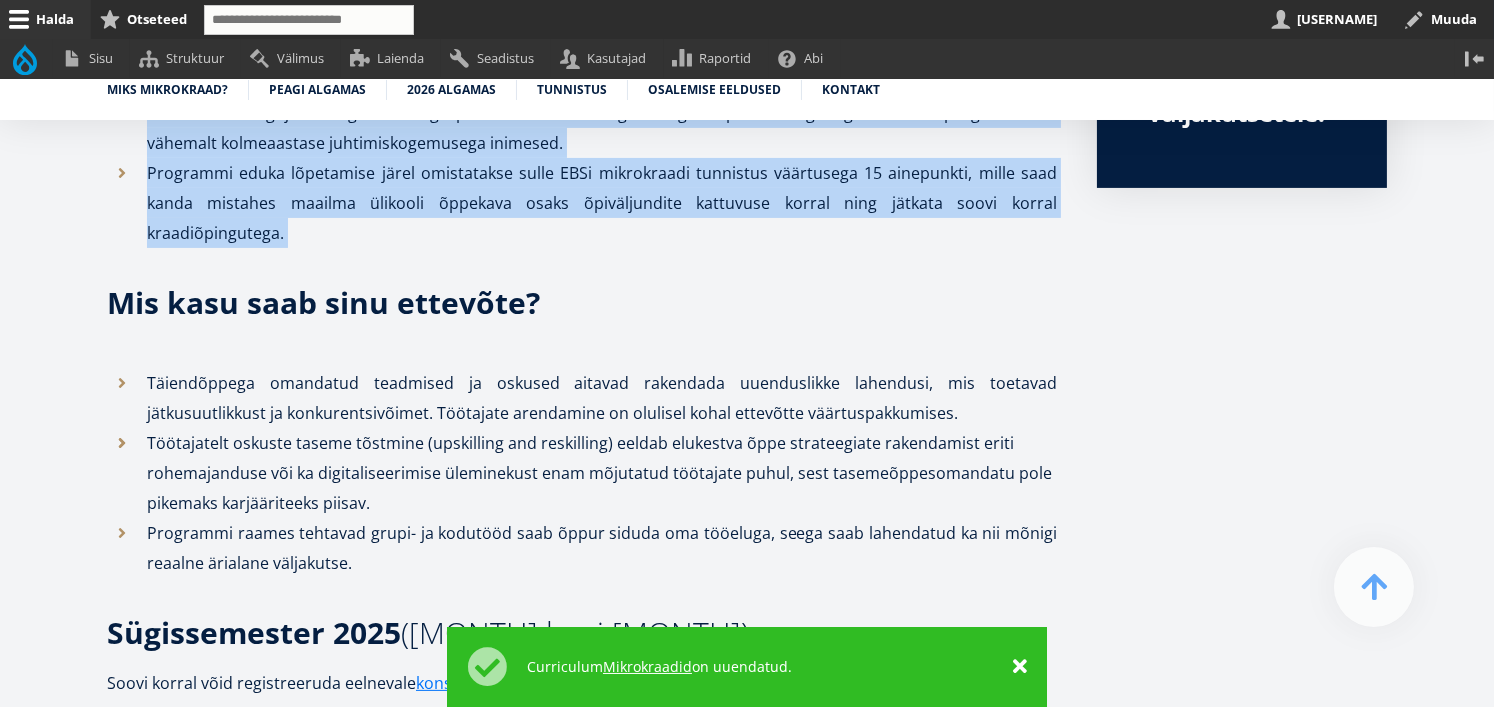 scroll, scrollTop: 1041, scrollLeft: 0, axis: vertical 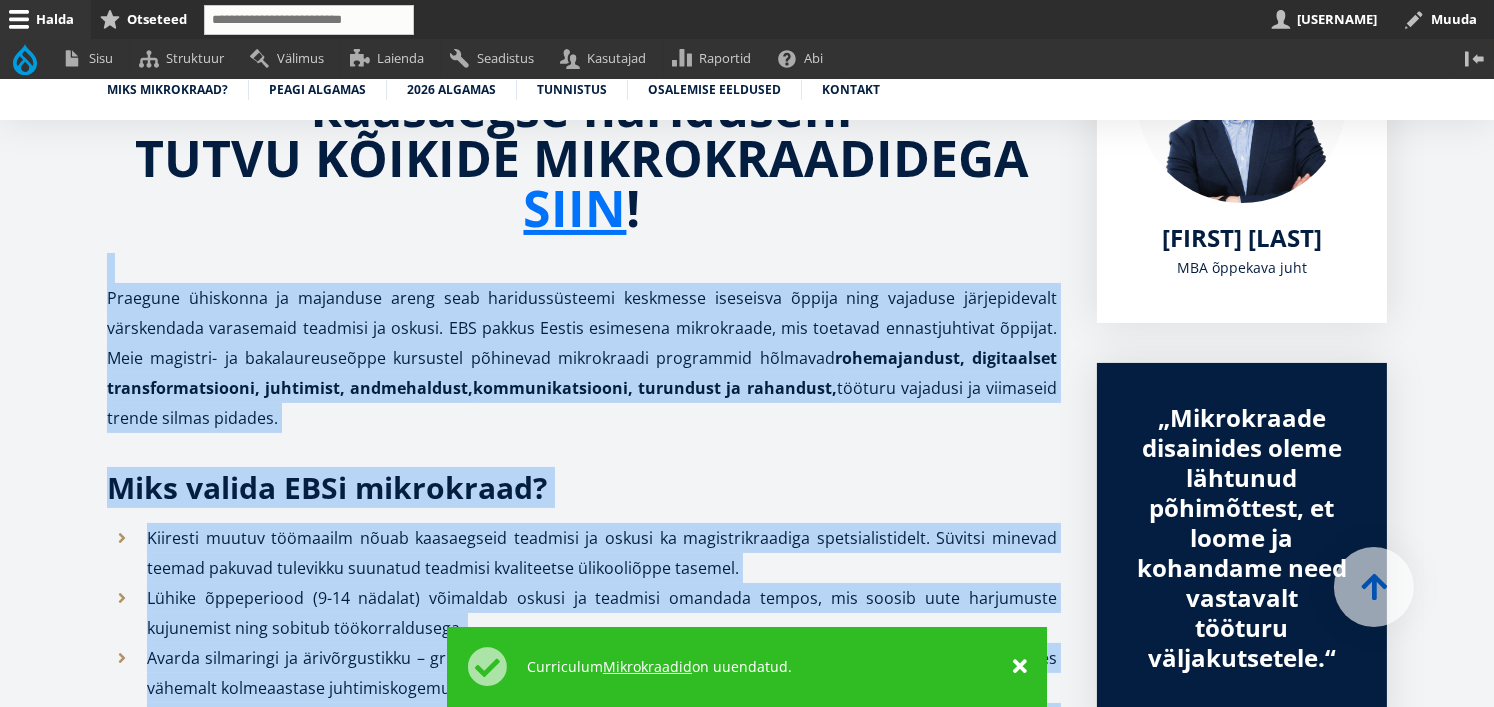 drag, startPoint x: 381, startPoint y: 564, endPoint x: 91, endPoint y: 277, distance: 408.00613 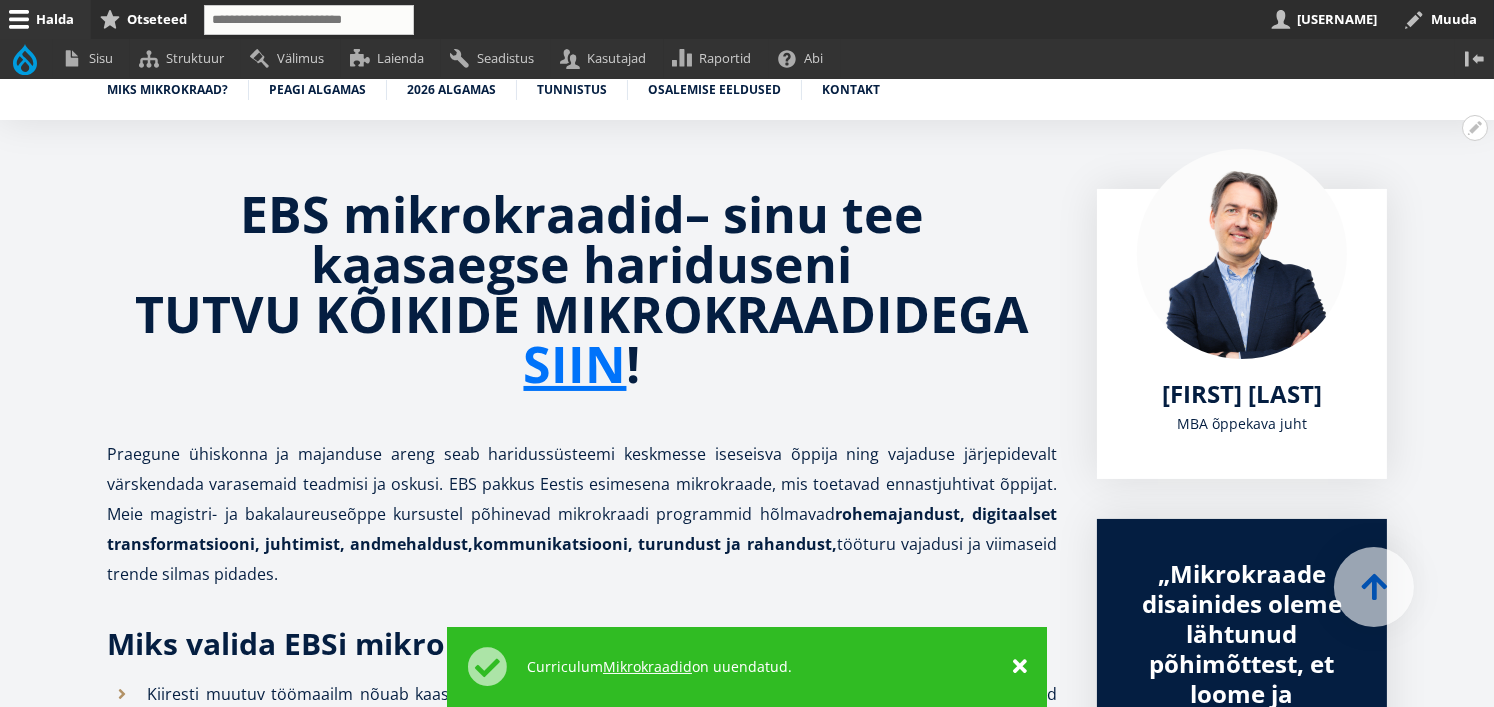 scroll, scrollTop: 240, scrollLeft: 0, axis: vertical 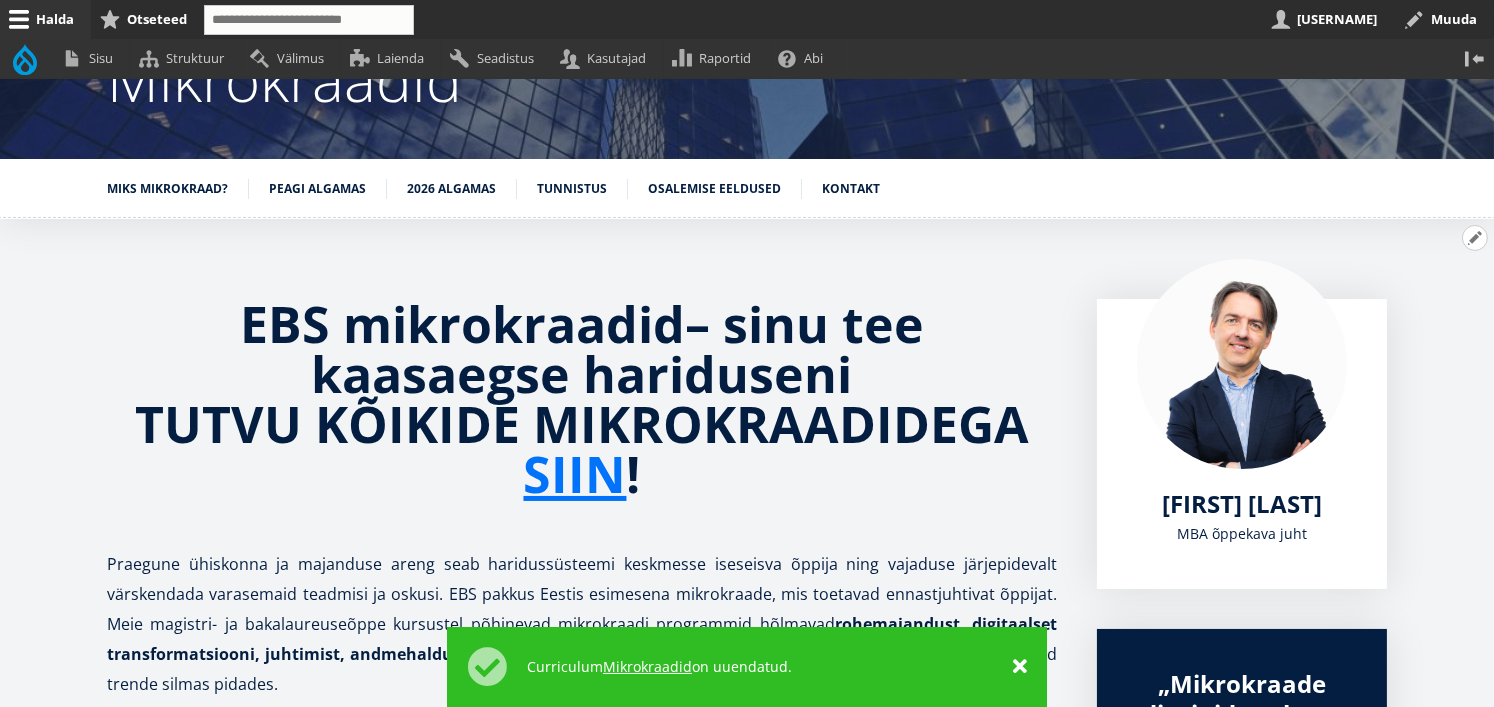 click on "Avatud EBS mikrokraadid – sinu tee kaasaegse hariduseni
TUTVU KÕIKIDE MIKROKRAADIDEGA SIIN! seaded" at bounding box center (1475, 238) 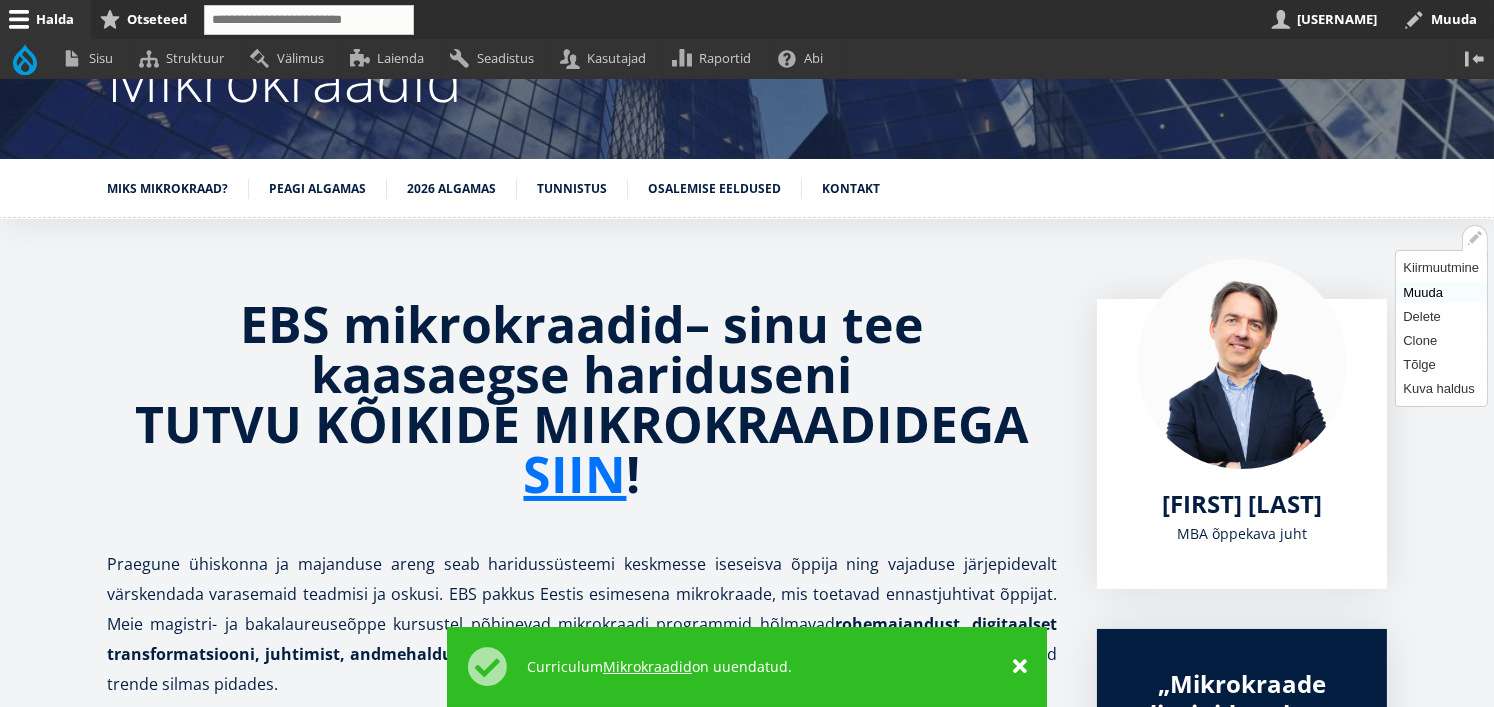 click on "Muuda" at bounding box center (1441, 292) 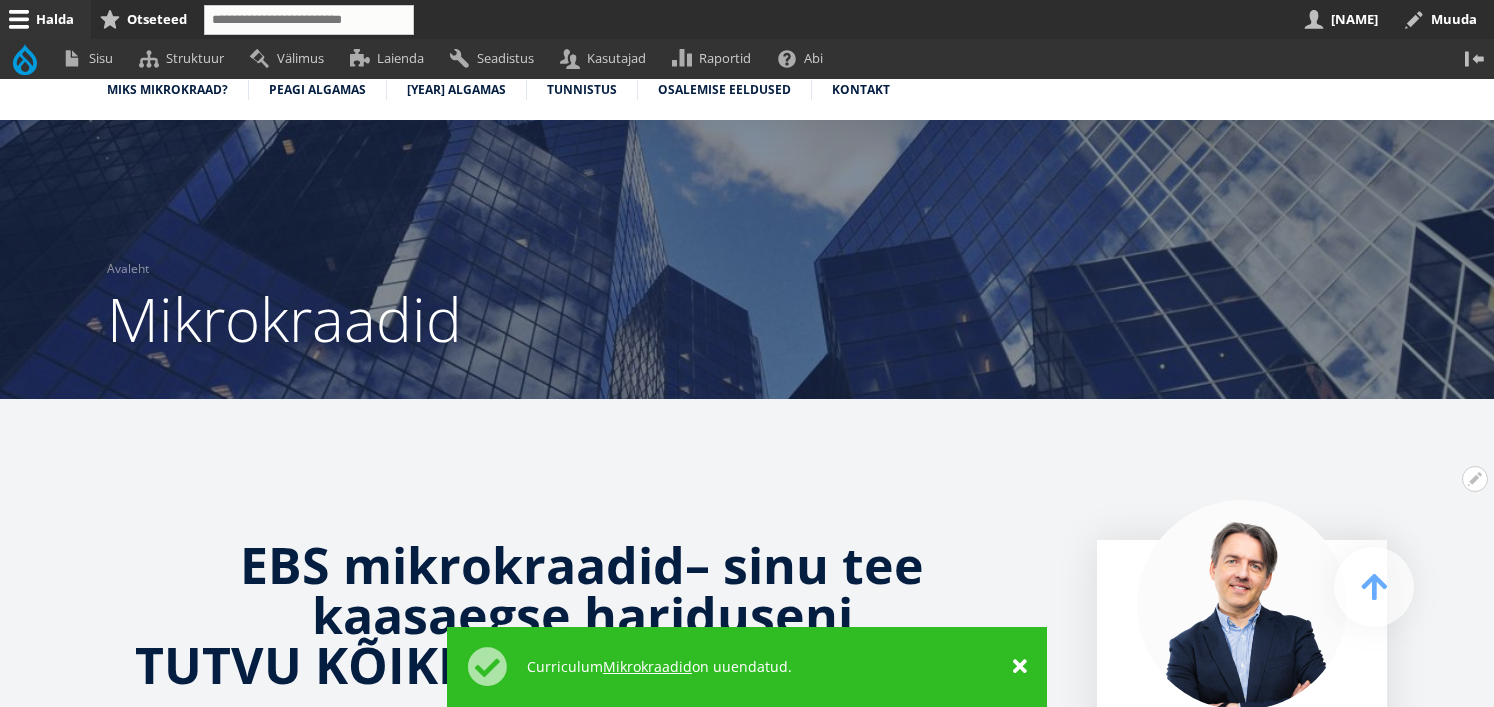 scroll, scrollTop: 2856, scrollLeft: 0, axis: vertical 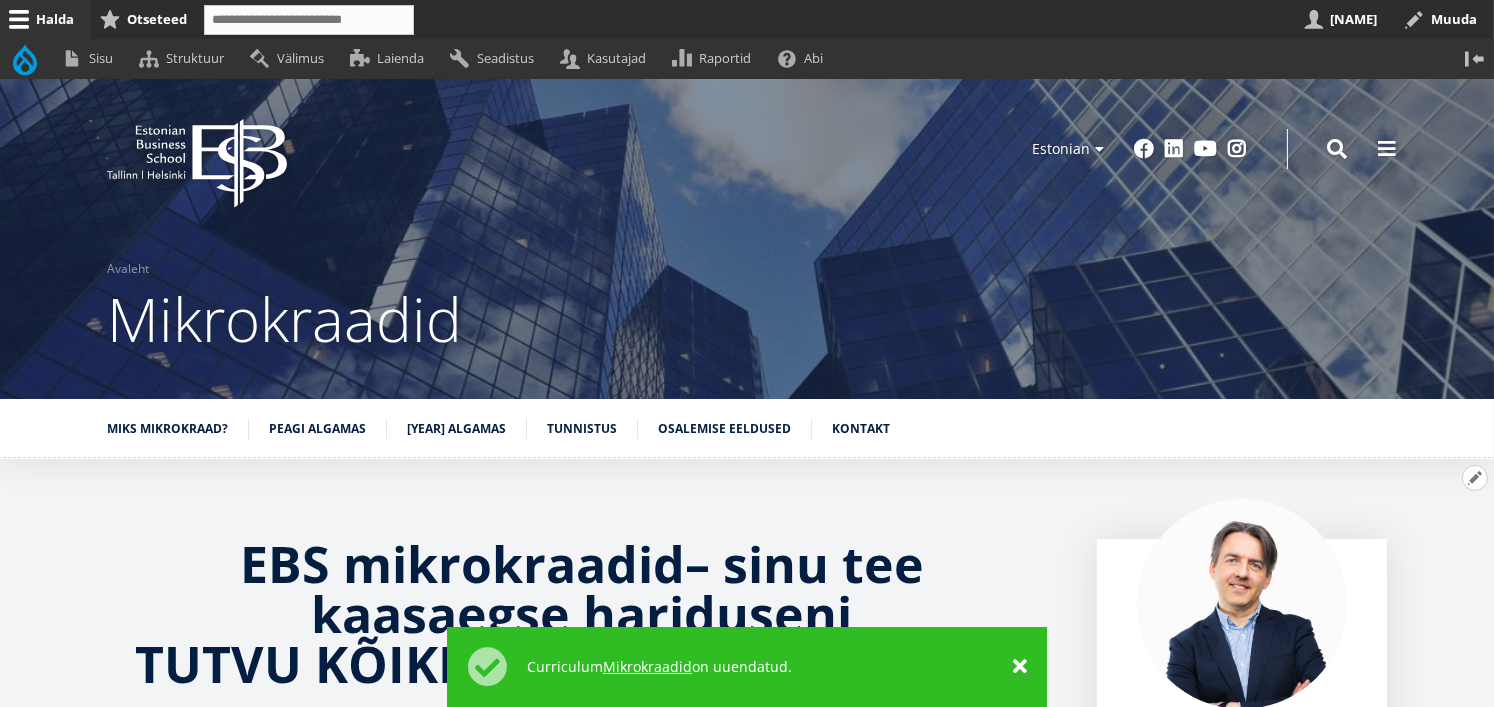 click on "Avatud EBS mikrokraadid – sinu tee kaasaegse hariduseni
TUTVU KÕIKIDE MIKROKRAADIDEGA SIIN! seaded" at bounding box center (1475, 478) 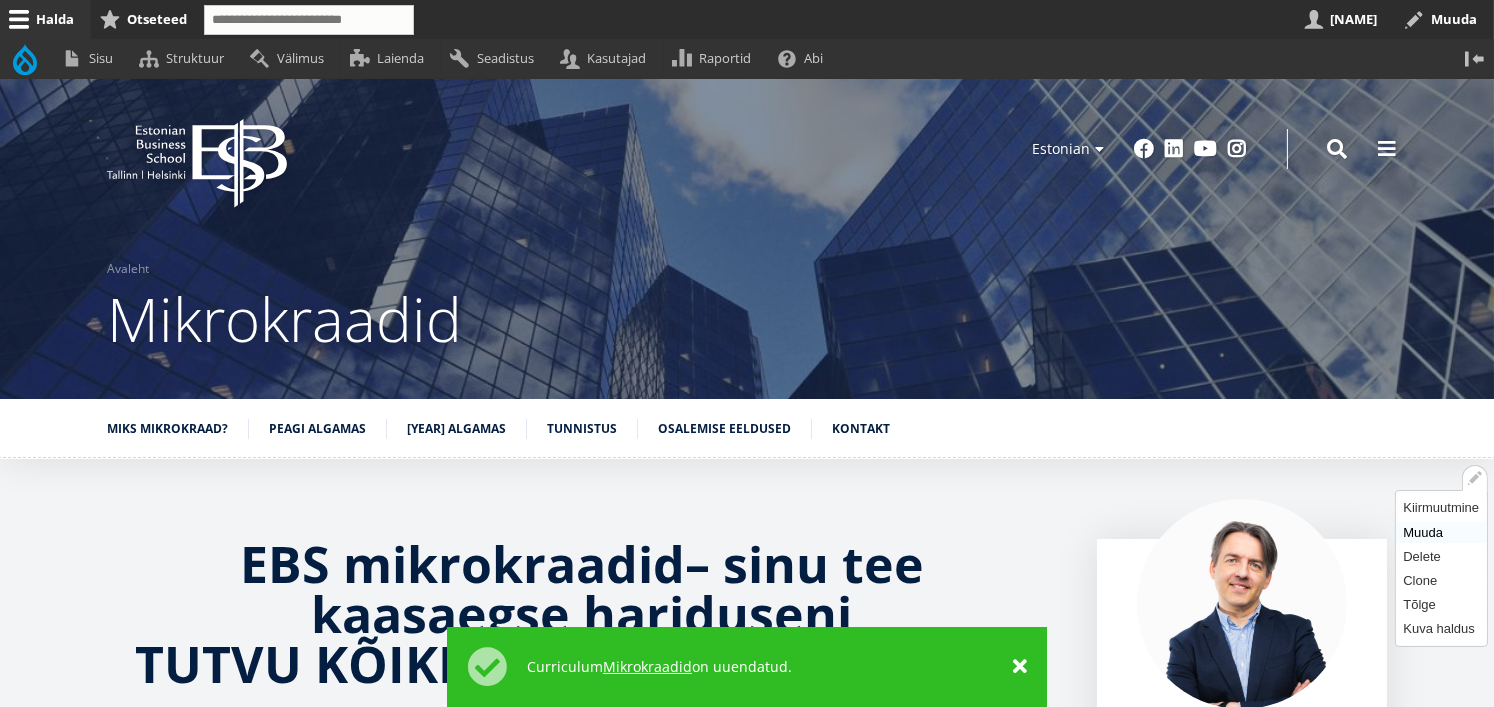 click on "Muuda" at bounding box center (1441, 532) 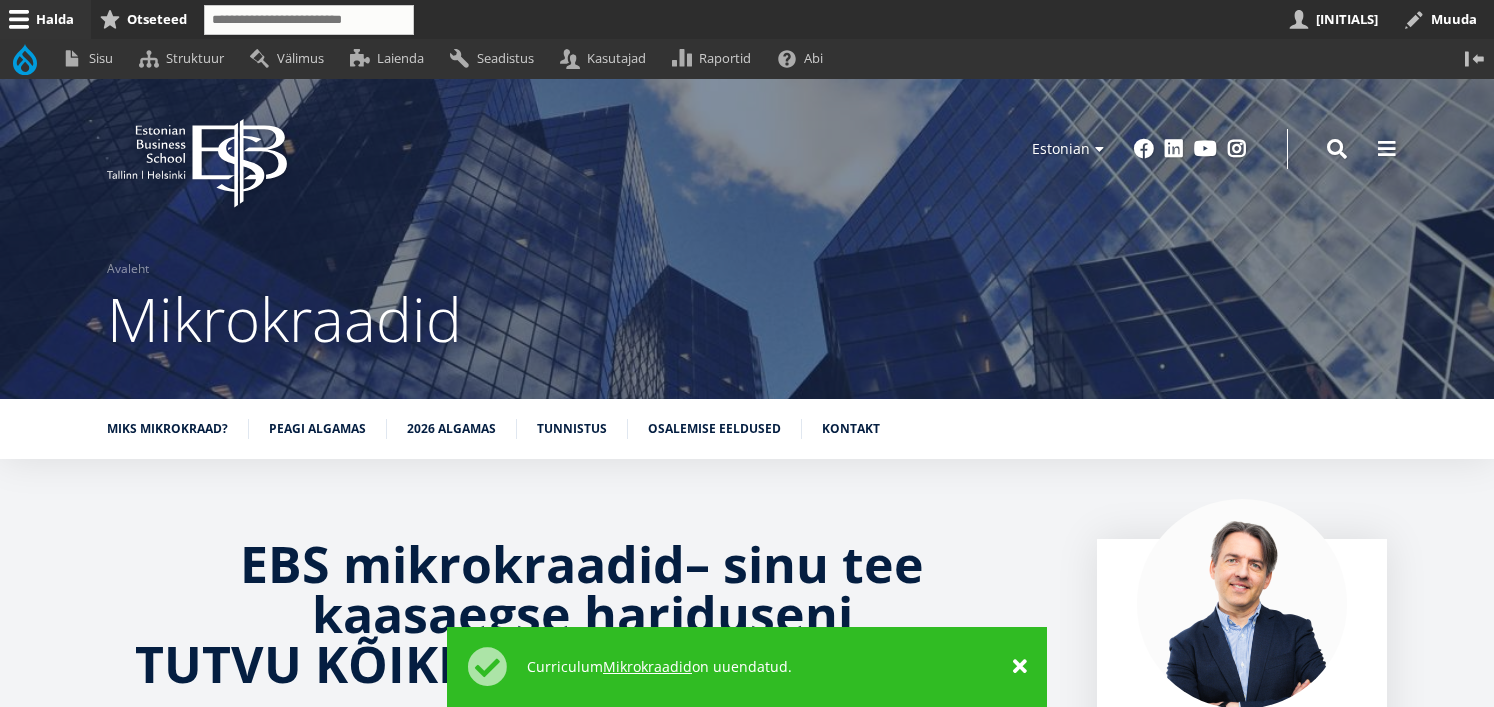 scroll, scrollTop: 0, scrollLeft: 0, axis: both 